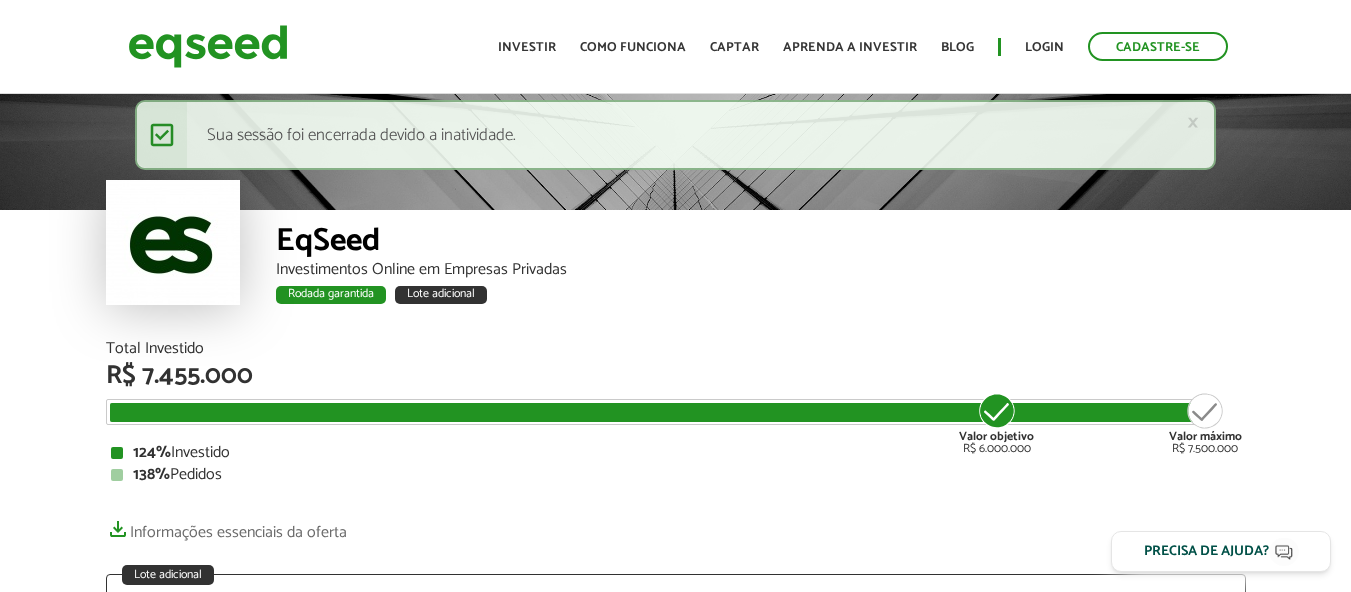 scroll, scrollTop: 0, scrollLeft: 0, axis: both 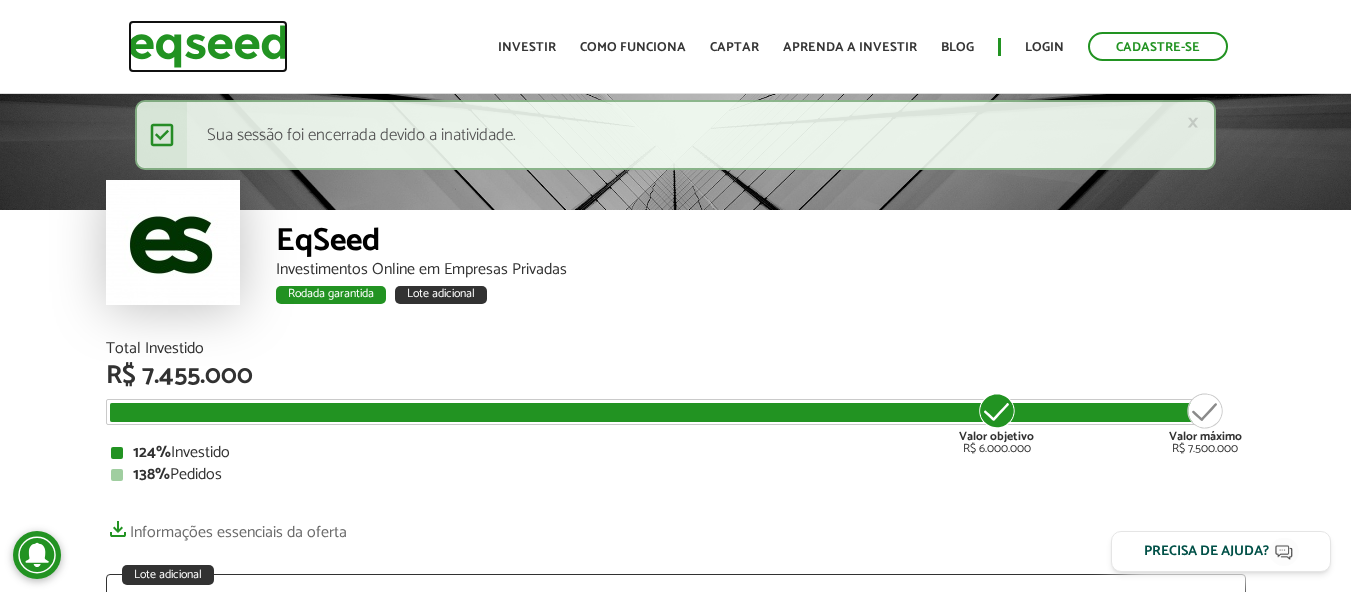 click at bounding box center (208, 46) 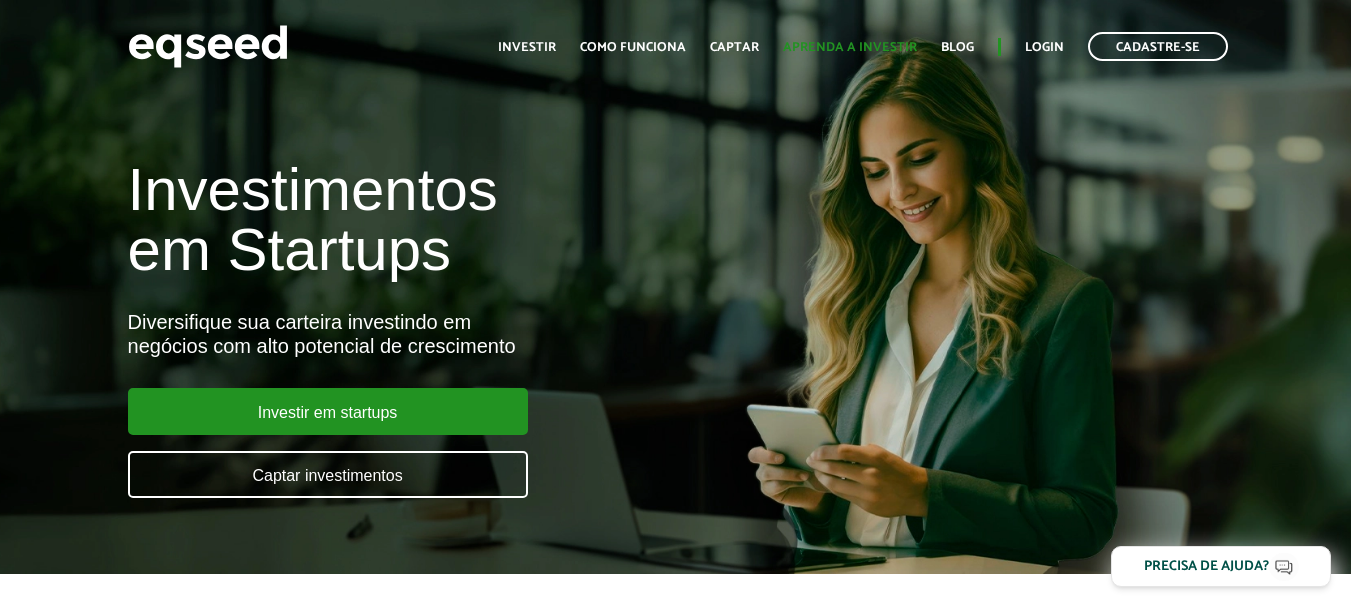 scroll, scrollTop: 0, scrollLeft: 0, axis: both 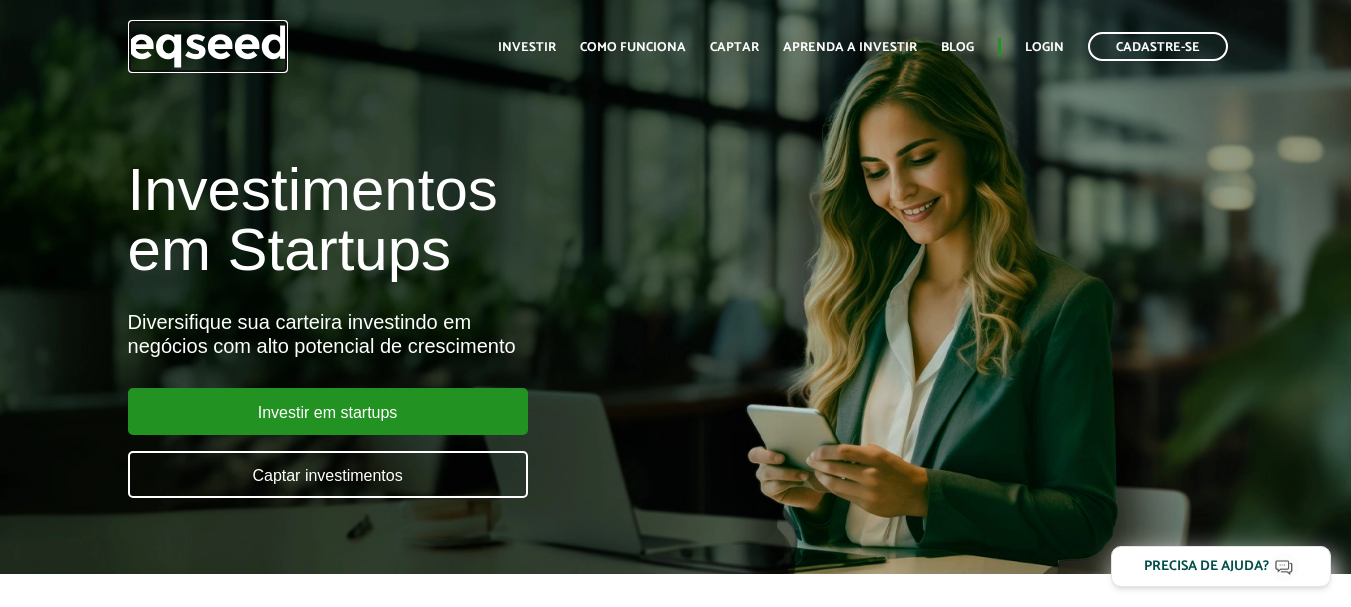 click at bounding box center [208, 46] 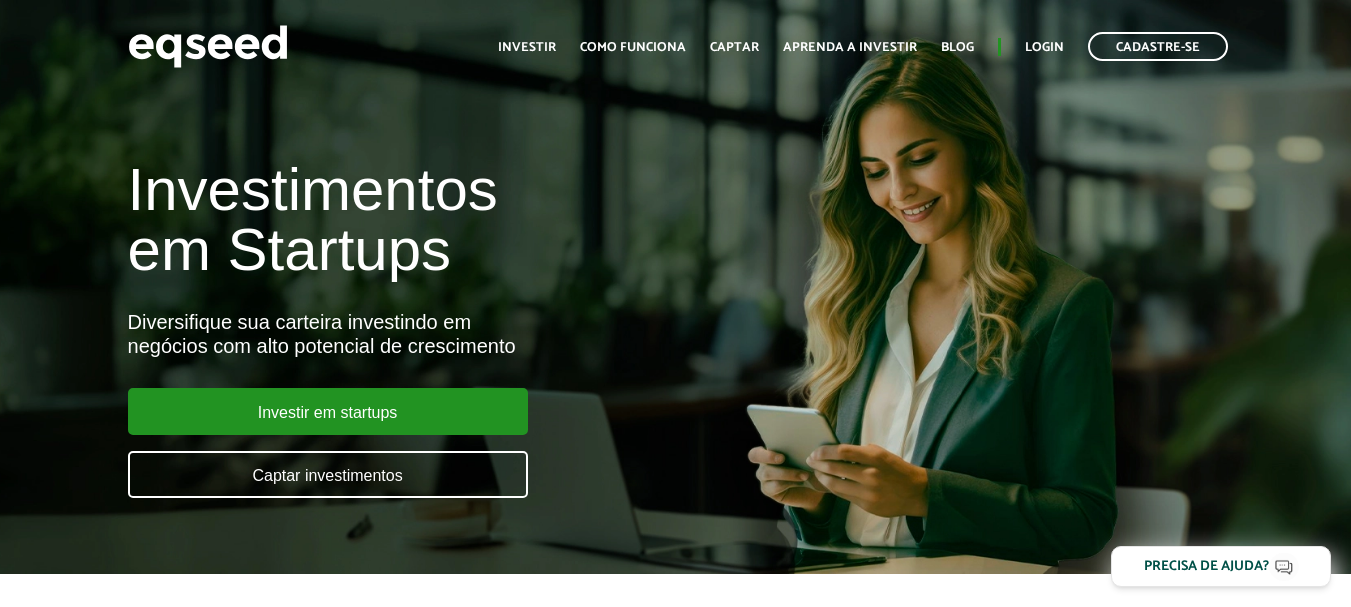 scroll, scrollTop: 0, scrollLeft: 0, axis: both 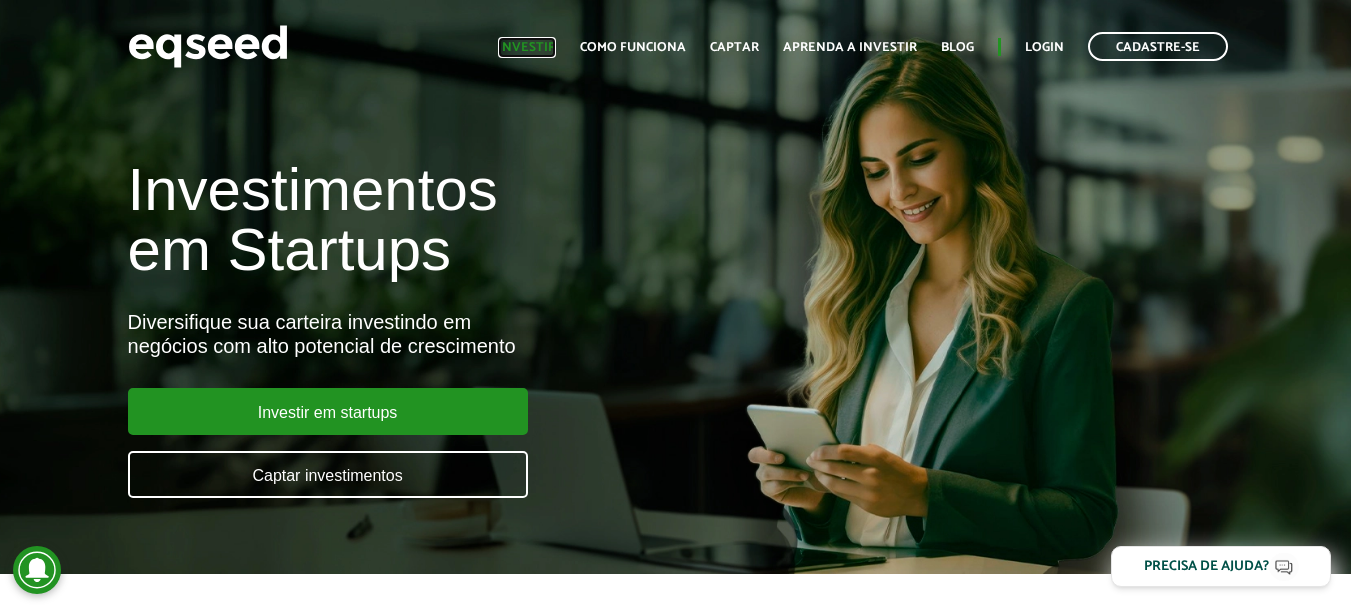 click on "Investir" at bounding box center (527, 47) 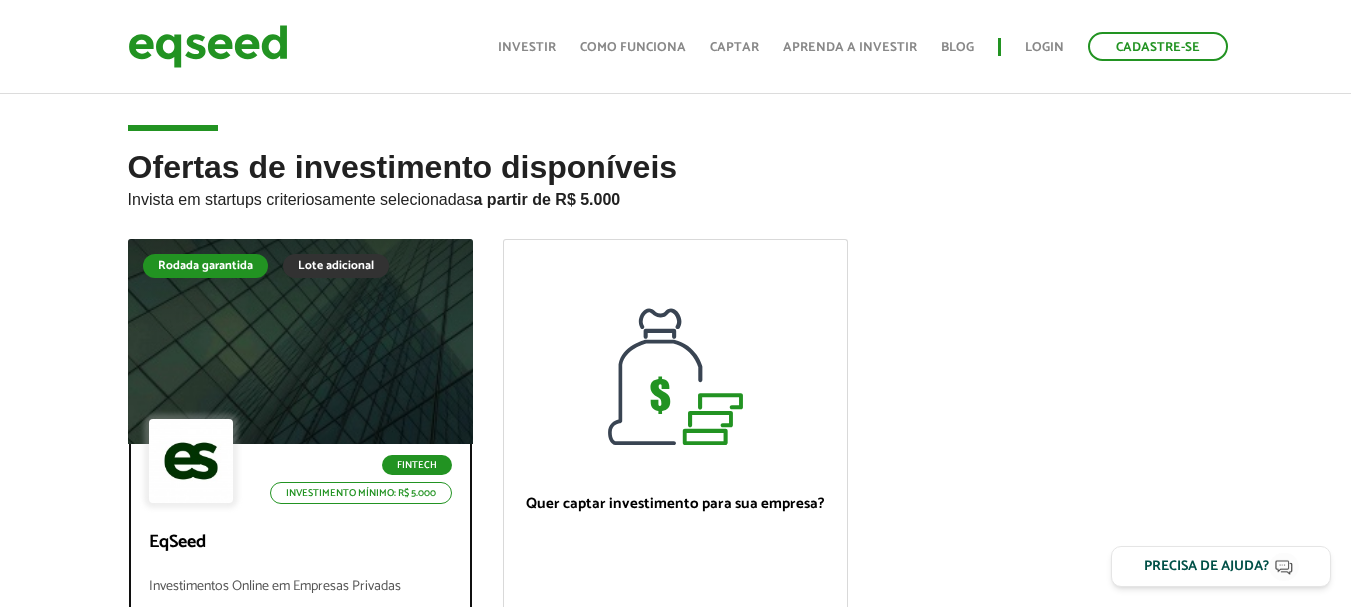 click on "Ver oferta" at bounding box center (300, 713) 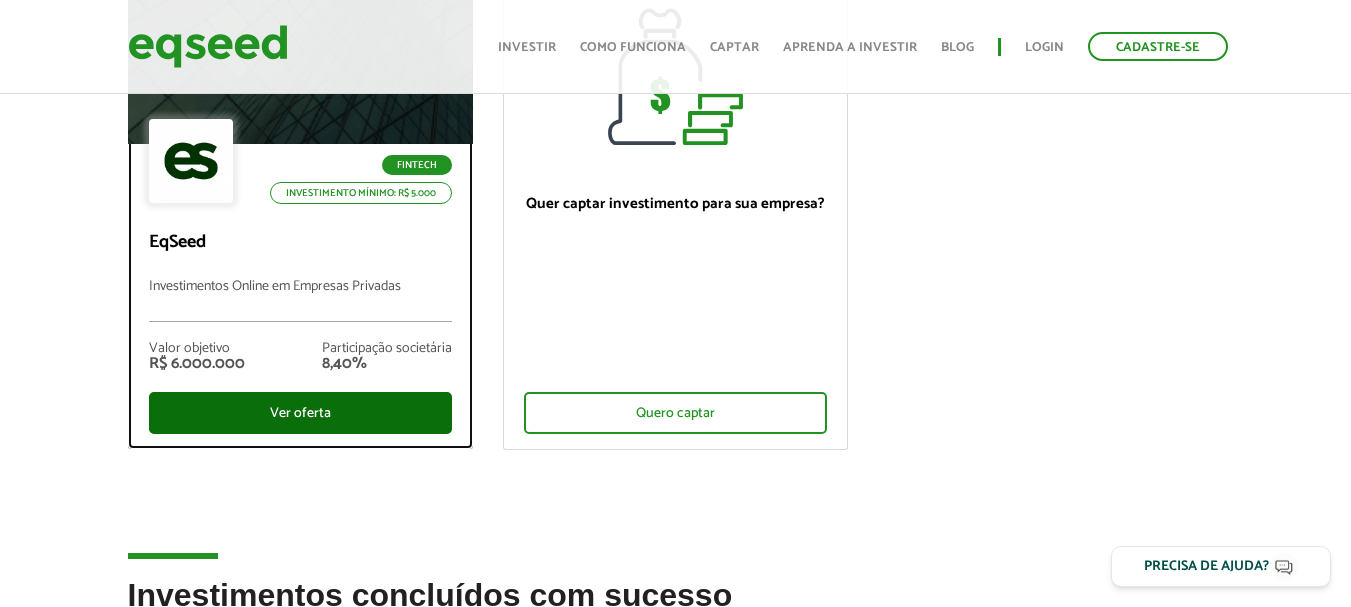 scroll, scrollTop: 300, scrollLeft: 0, axis: vertical 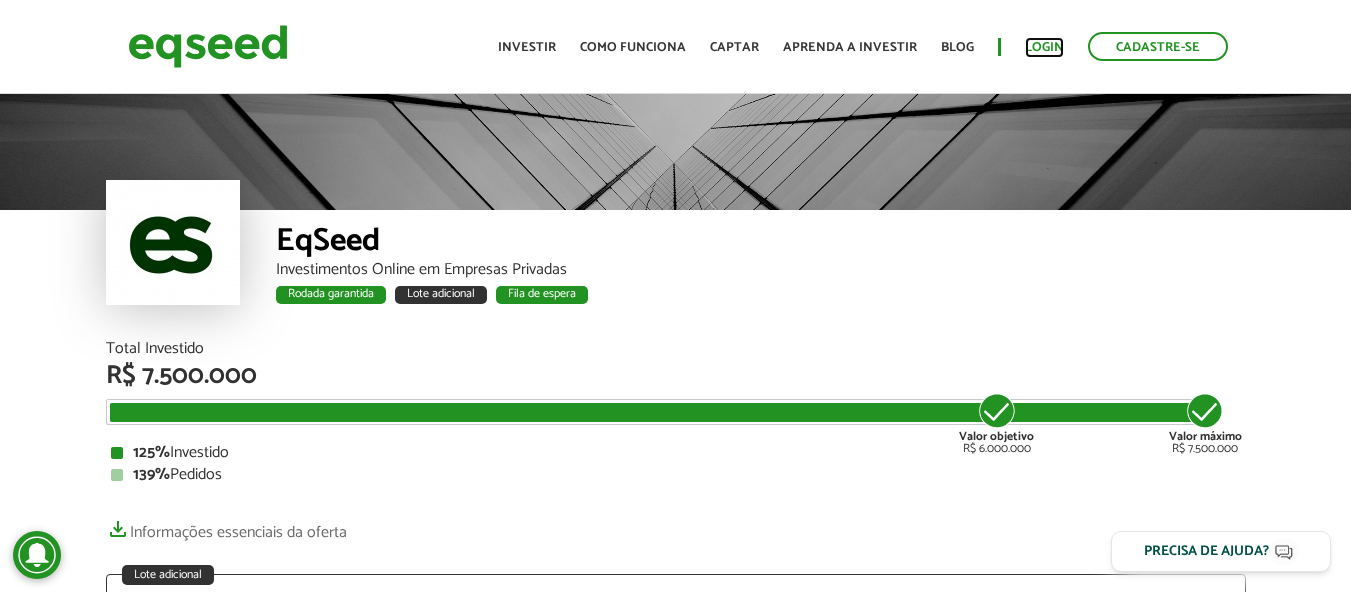 click on "Login" at bounding box center (1044, 47) 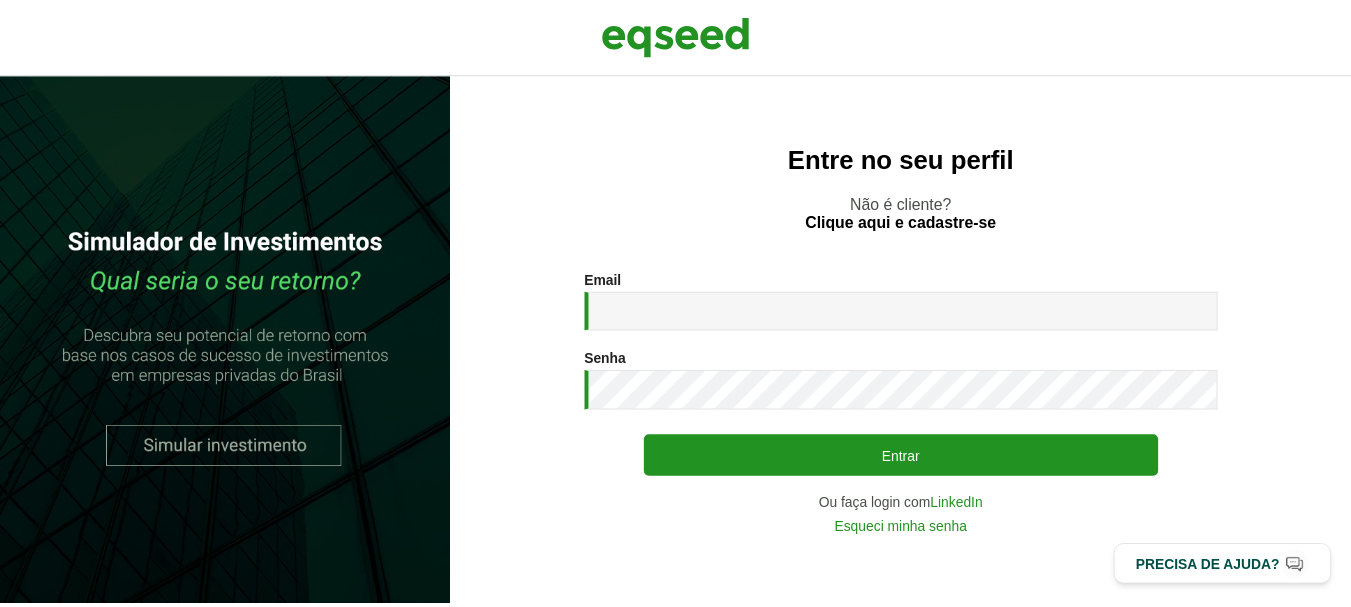 scroll, scrollTop: 0, scrollLeft: 0, axis: both 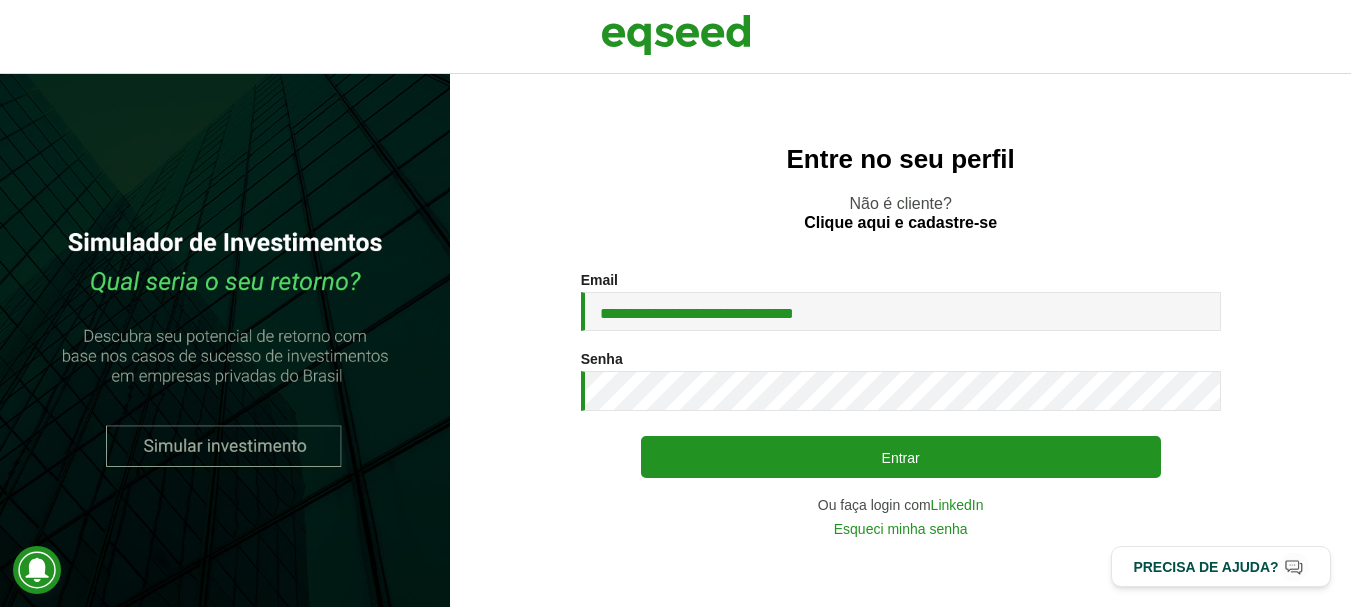 type on "**********" 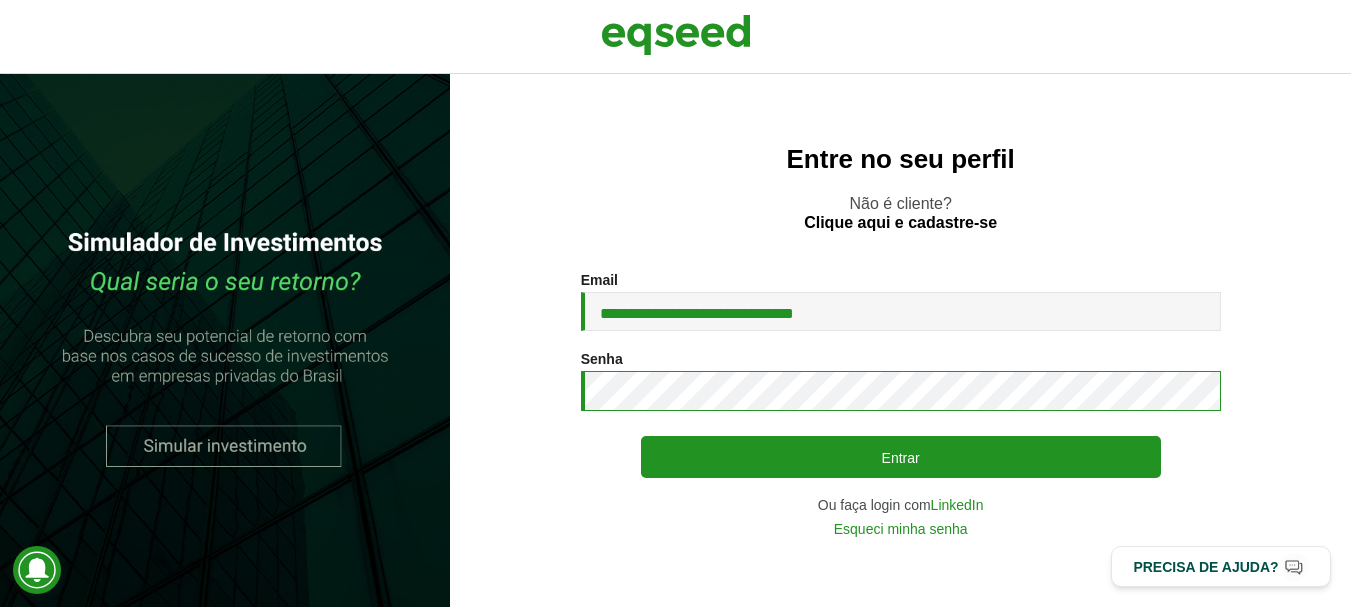 click on "Entrar" at bounding box center [901, 457] 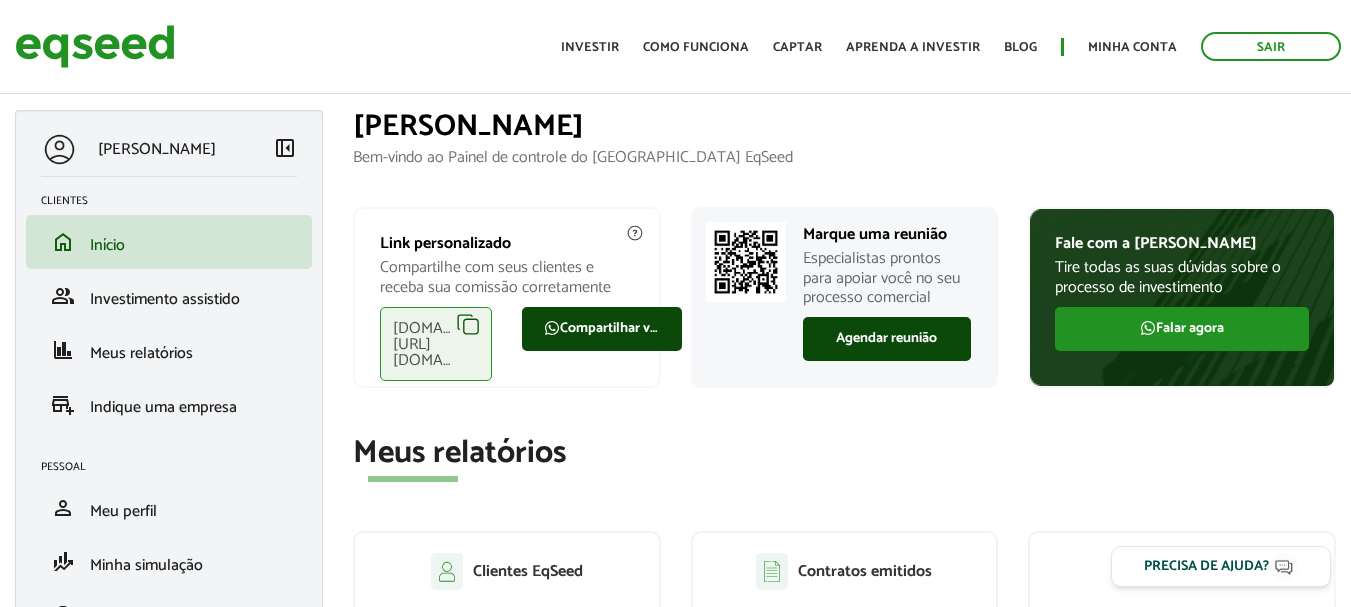 scroll, scrollTop: 0, scrollLeft: 0, axis: both 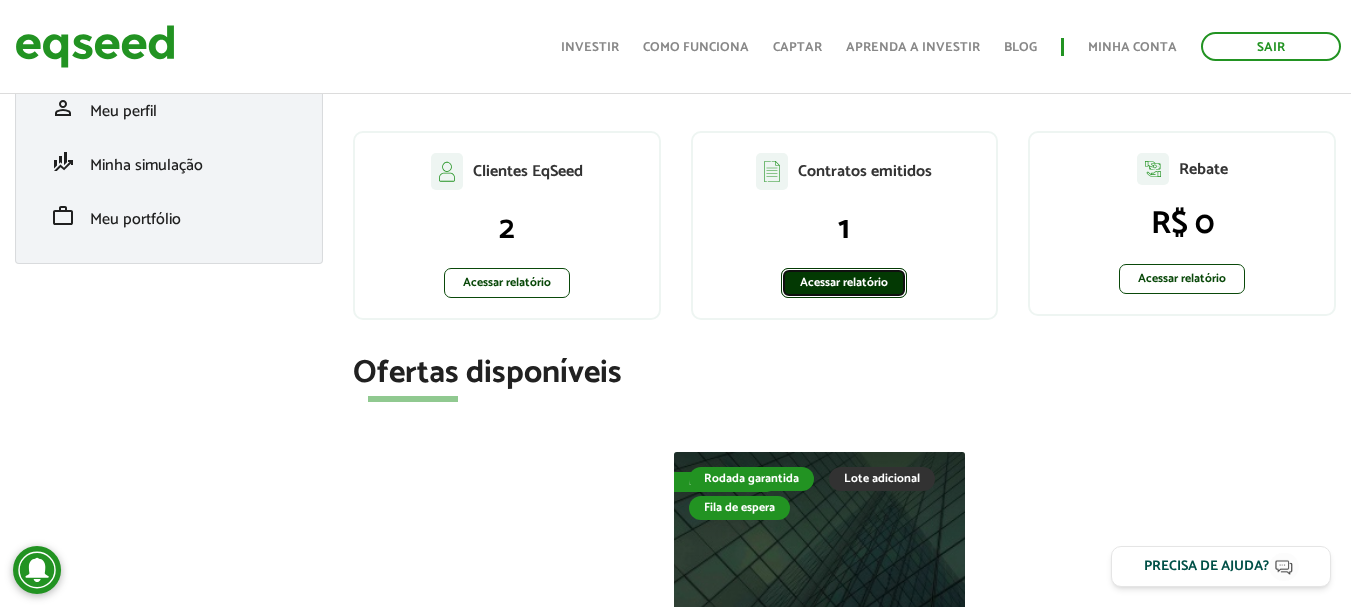 click on "Acessar relatório" at bounding box center [844, 283] 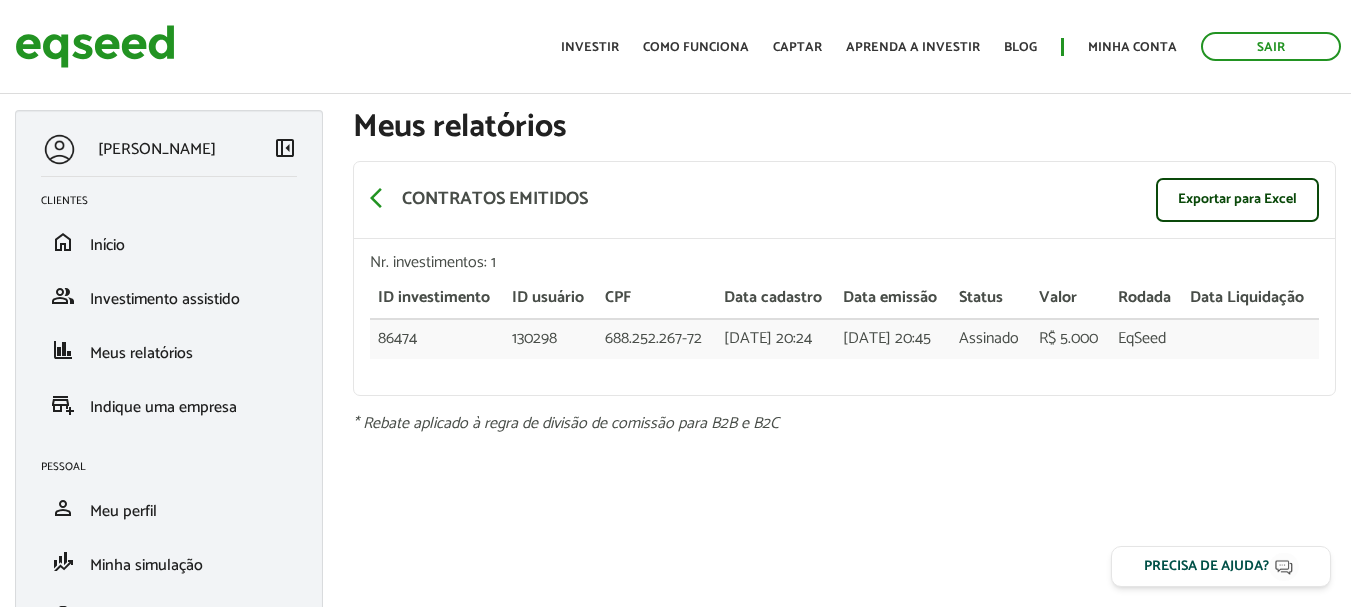 scroll, scrollTop: 0, scrollLeft: 0, axis: both 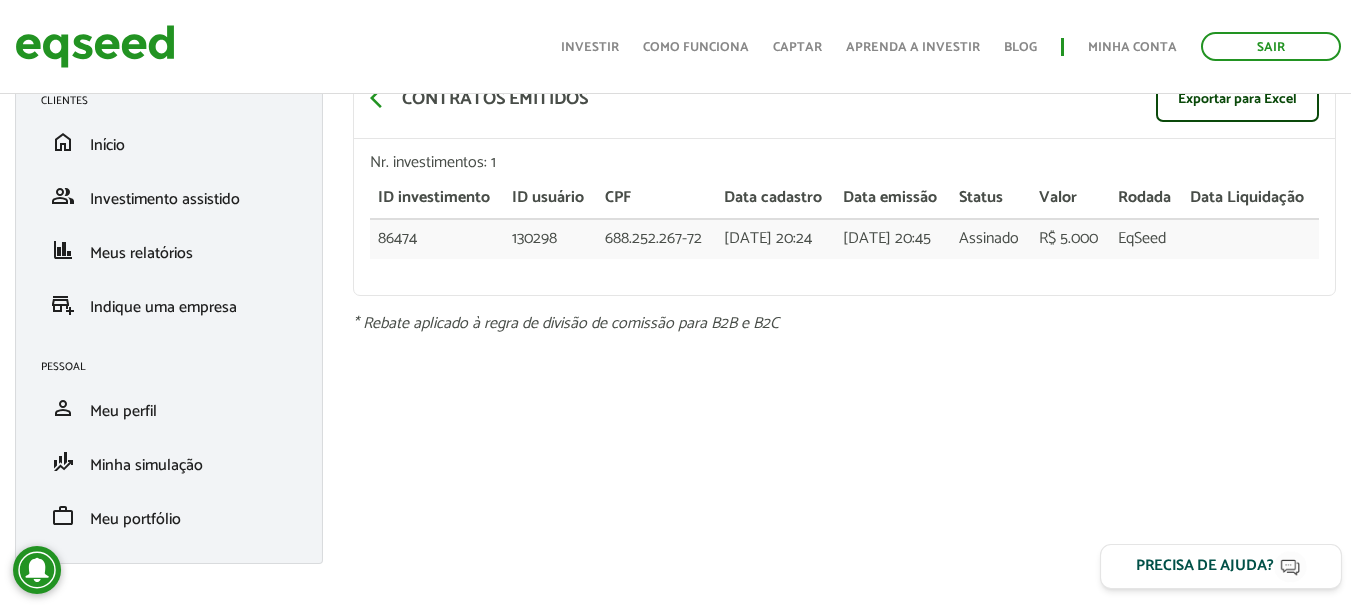 click on "Precisa de ajuda?" at bounding box center [1221, 566] 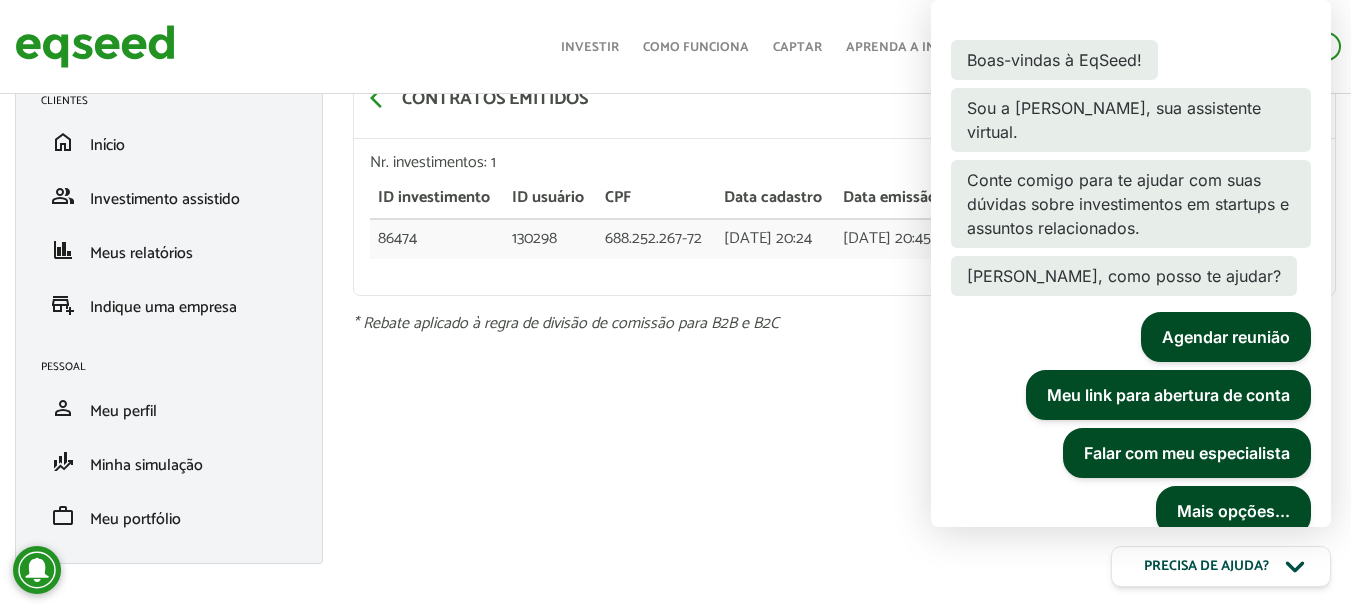 scroll, scrollTop: 145, scrollLeft: 0, axis: vertical 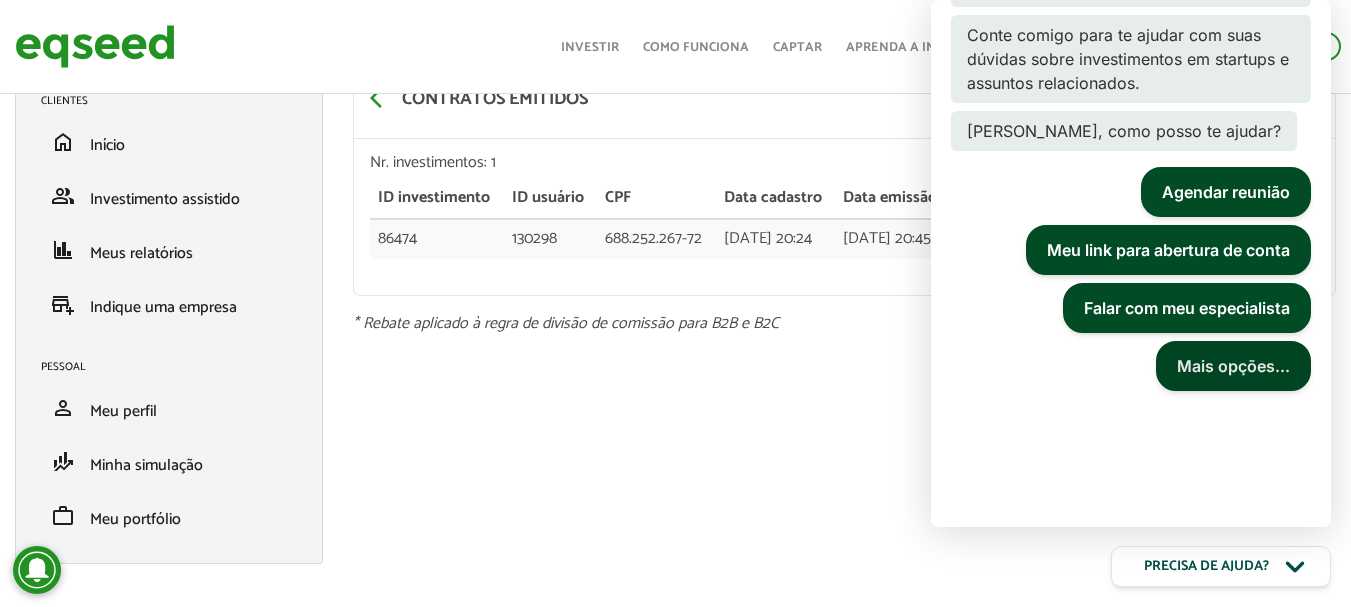 click on "Mais opções..." at bounding box center (1233, 366) 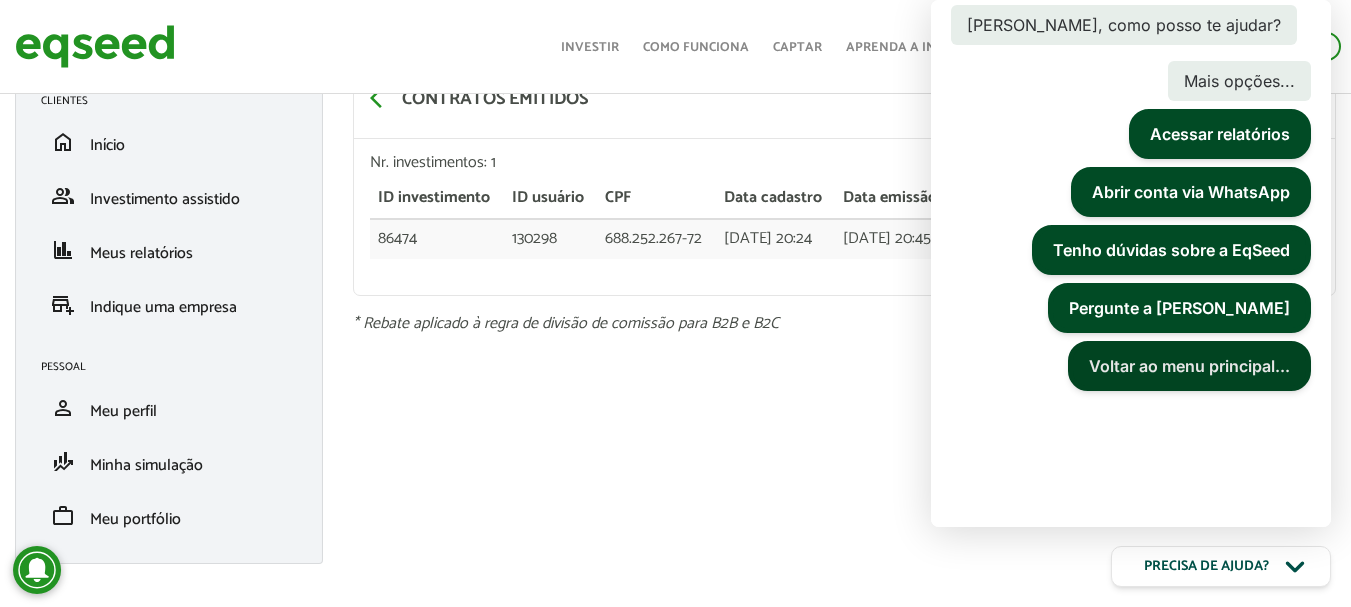 scroll, scrollTop: 151, scrollLeft: 0, axis: vertical 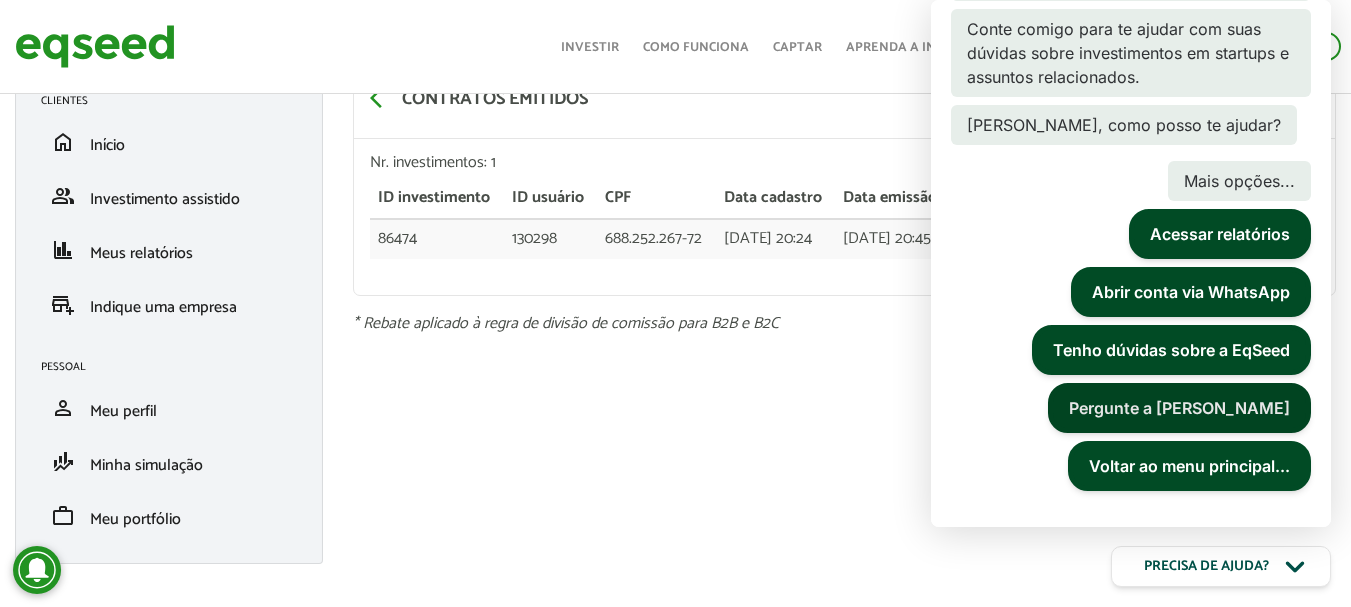 click on "Pergunte a Lynn" at bounding box center (1179, 408) 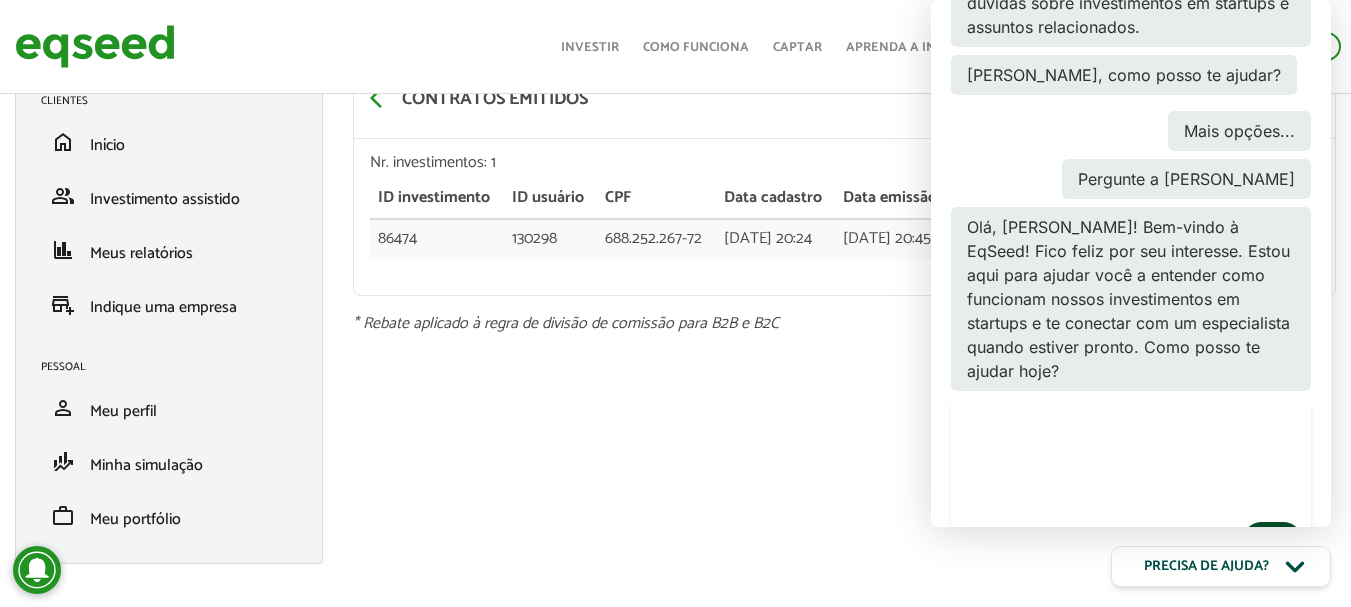 scroll, scrollTop: 385, scrollLeft: 0, axis: vertical 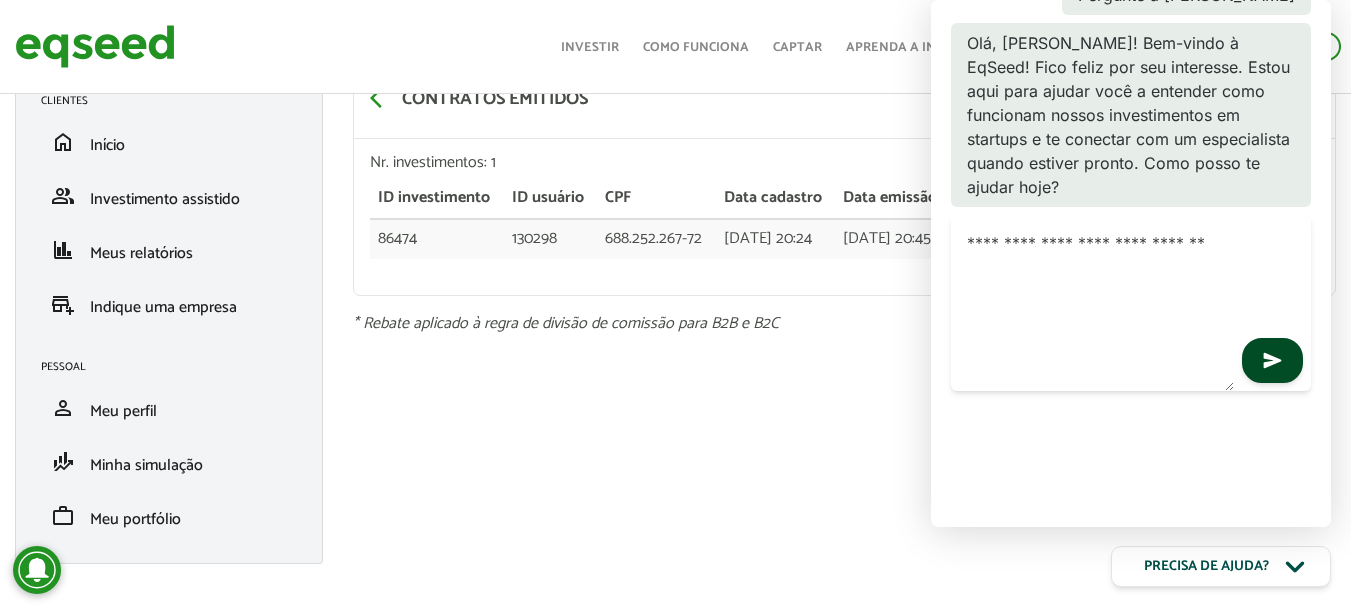 drag, startPoint x: 1108, startPoint y: 238, endPoint x: 1139, endPoint y: 264, distance: 40.459858 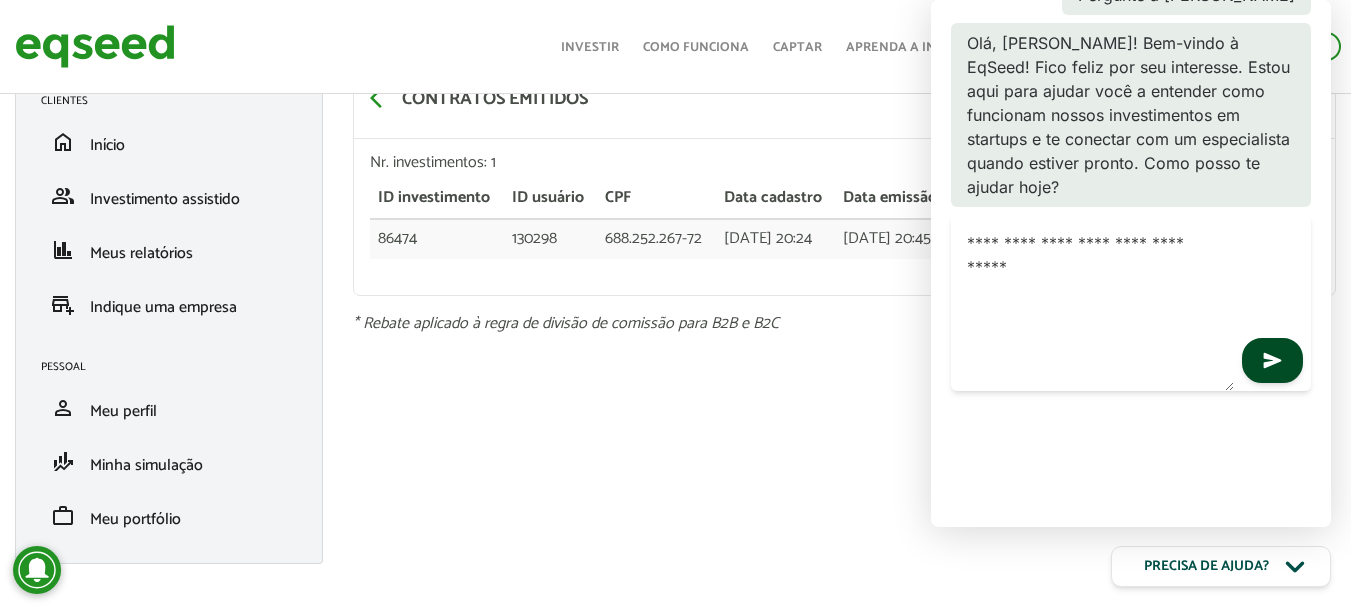 click on "**********" at bounding box center [1092, 303] 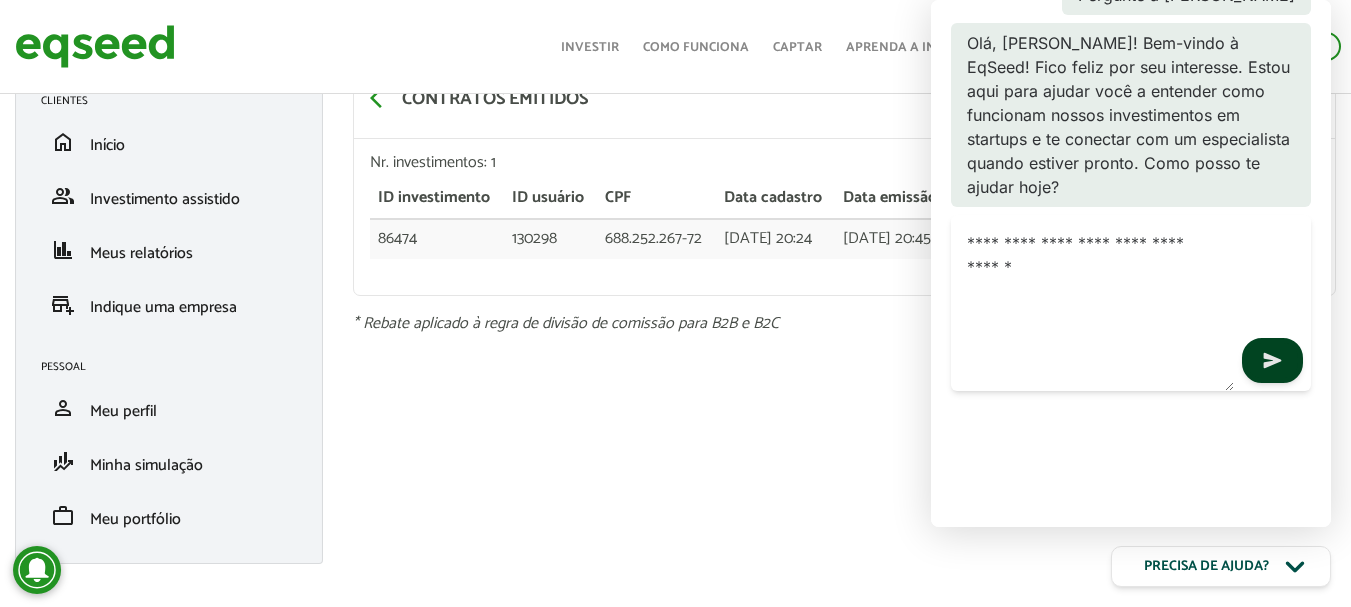 type on "**********" 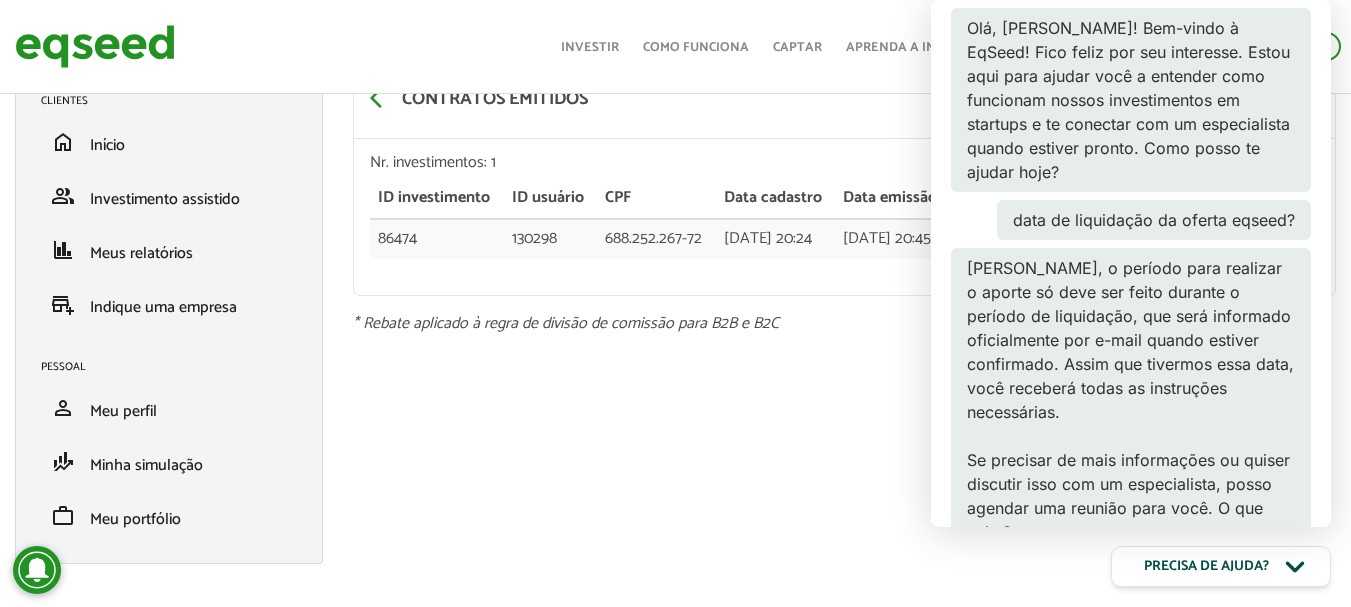 scroll, scrollTop: 745, scrollLeft: 0, axis: vertical 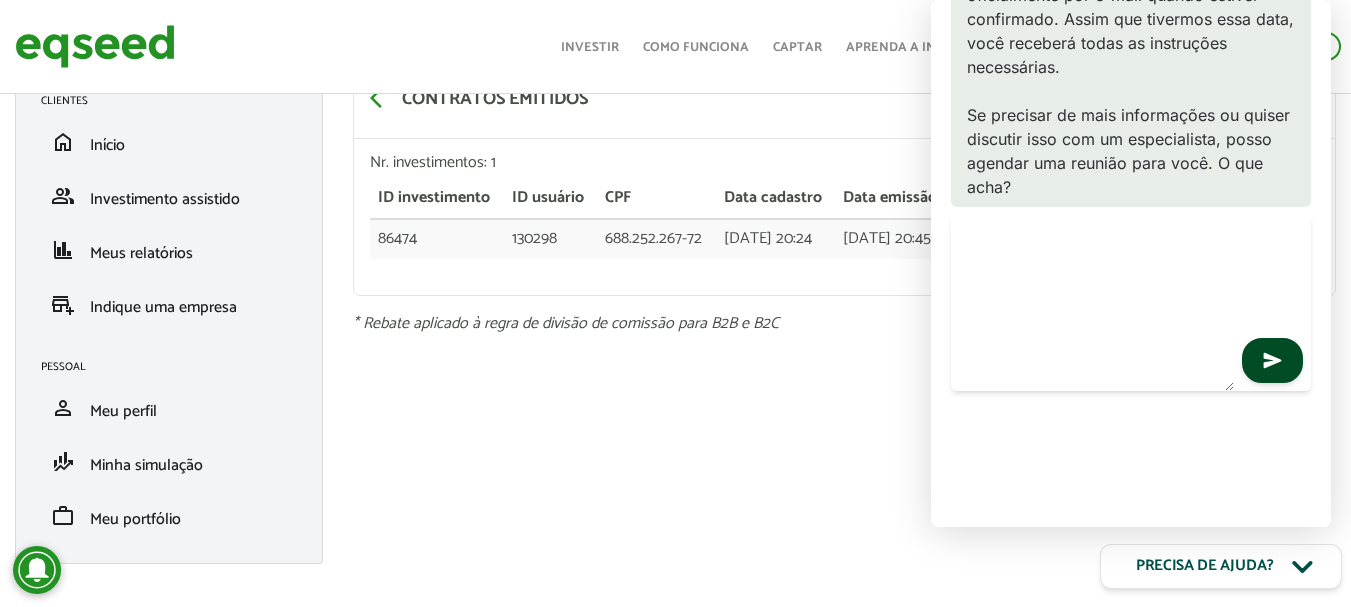 click 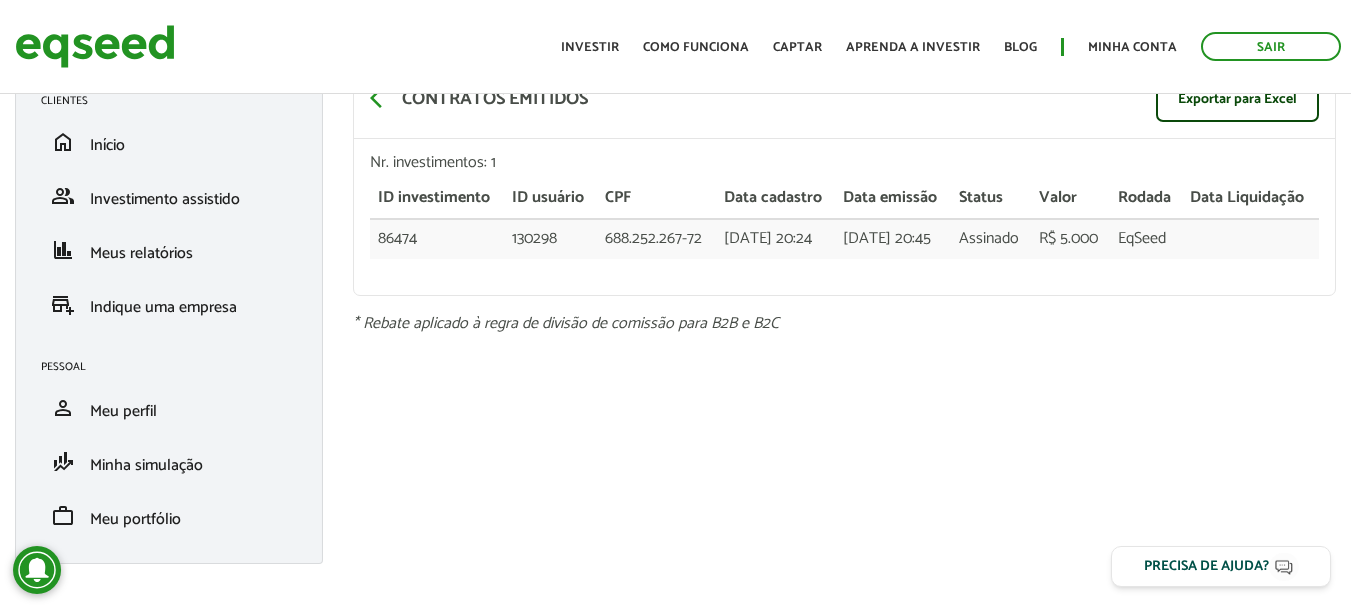 scroll, scrollTop: 0, scrollLeft: 0, axis: both 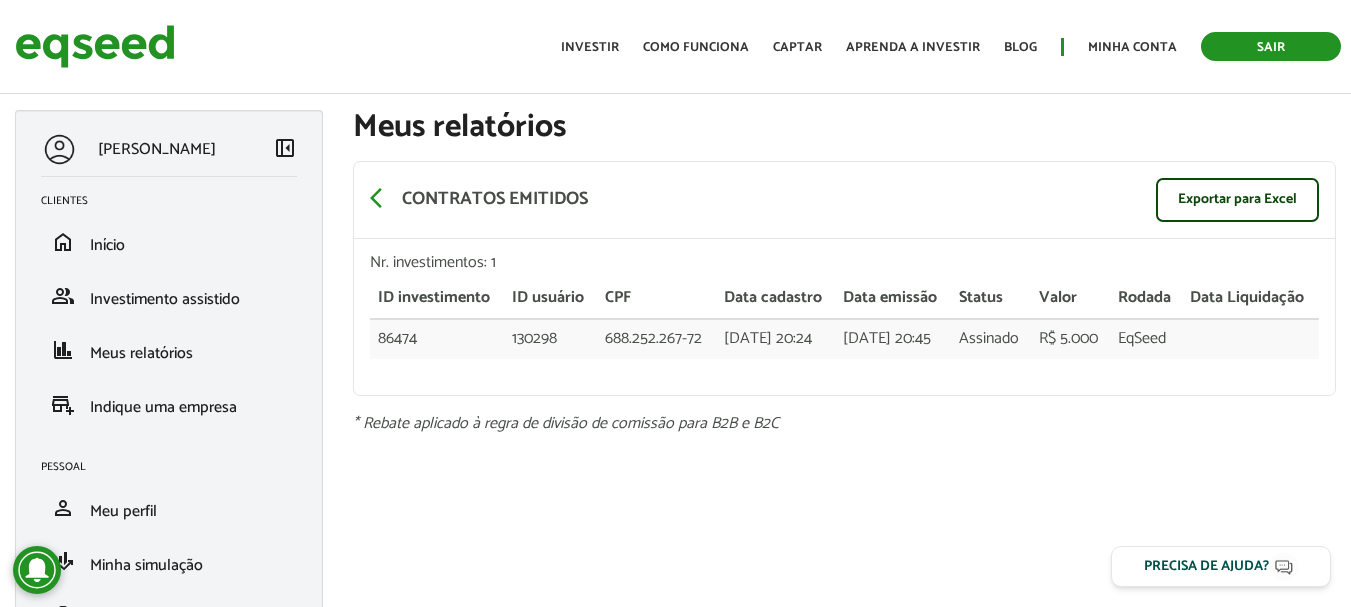 click on "Sair" at bounding box center [1271, 46] 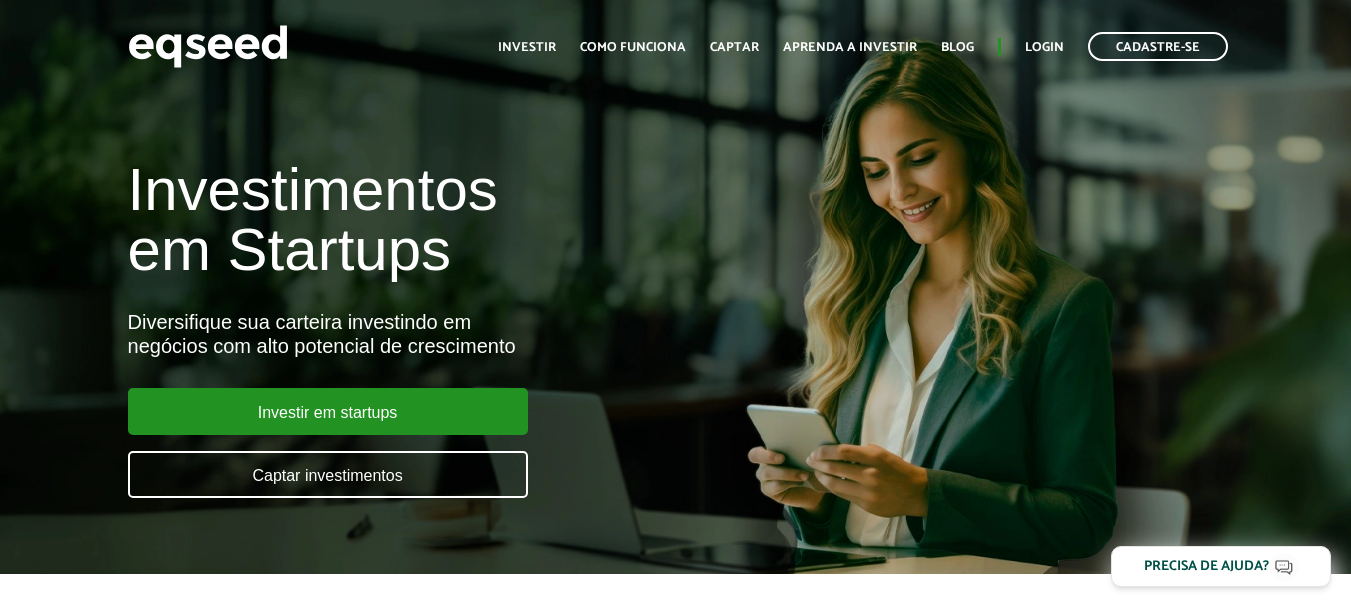 scroll, scrollTop: 0, scrollLeft: 0, axis: both 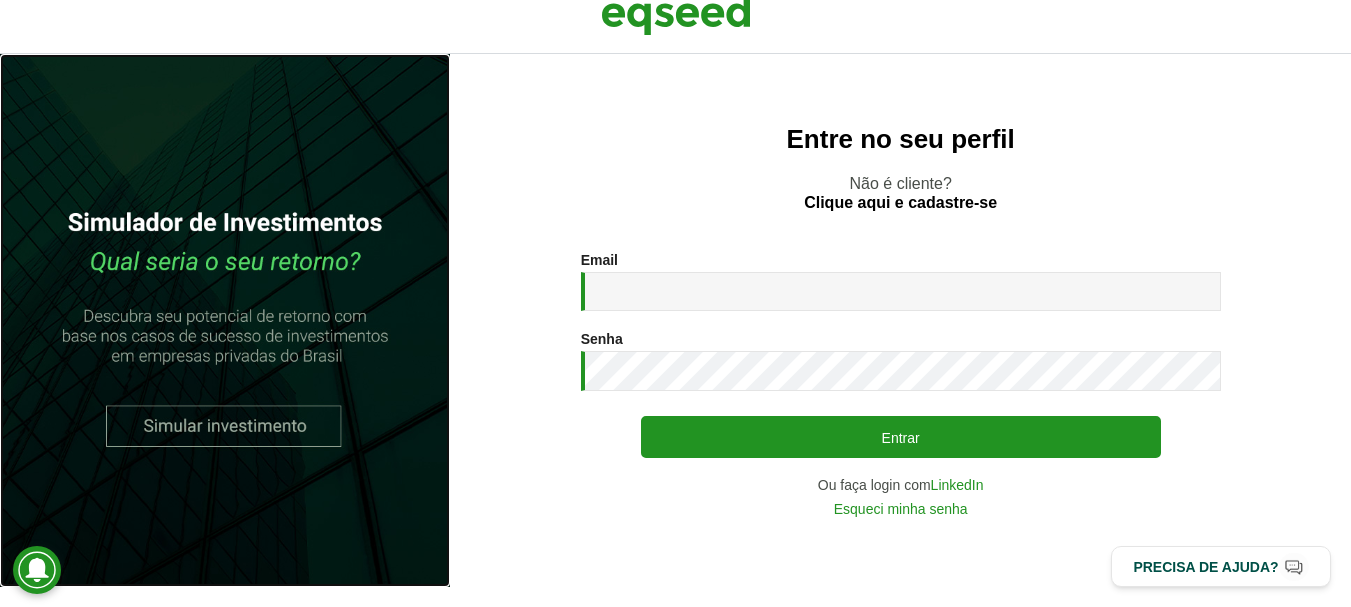 click at bounding box center [225, 320] 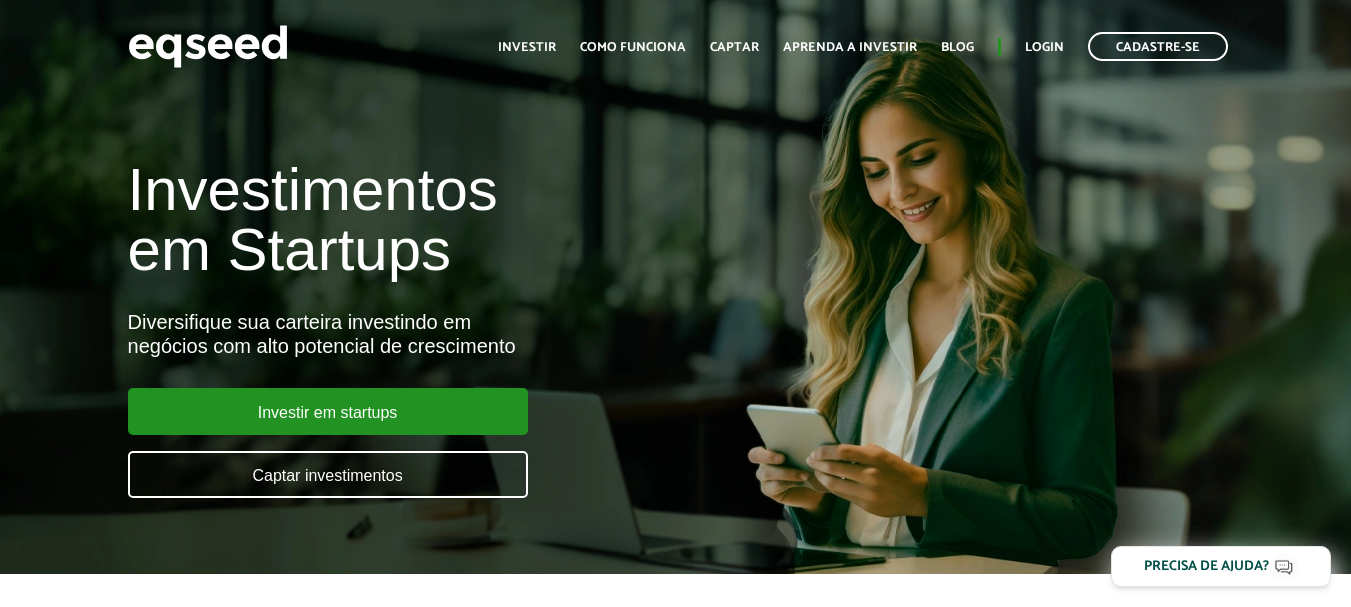 scroll, scrollTop: 0, scrollLeft: 0, axis: both 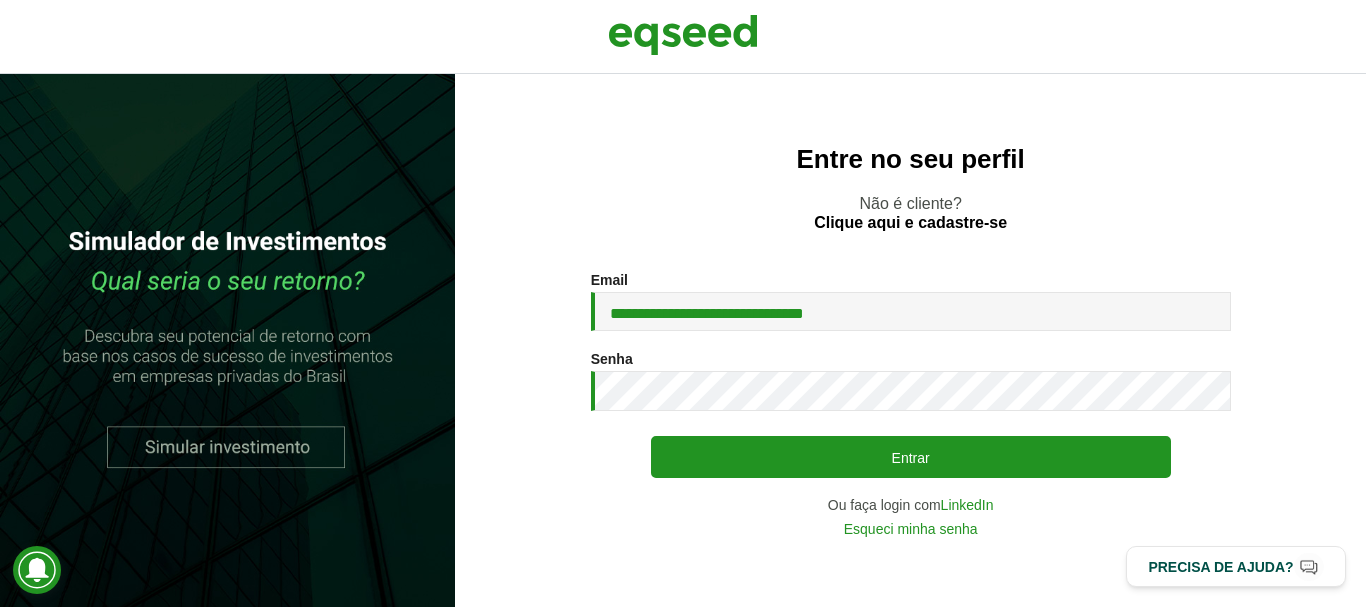 type on "**********" 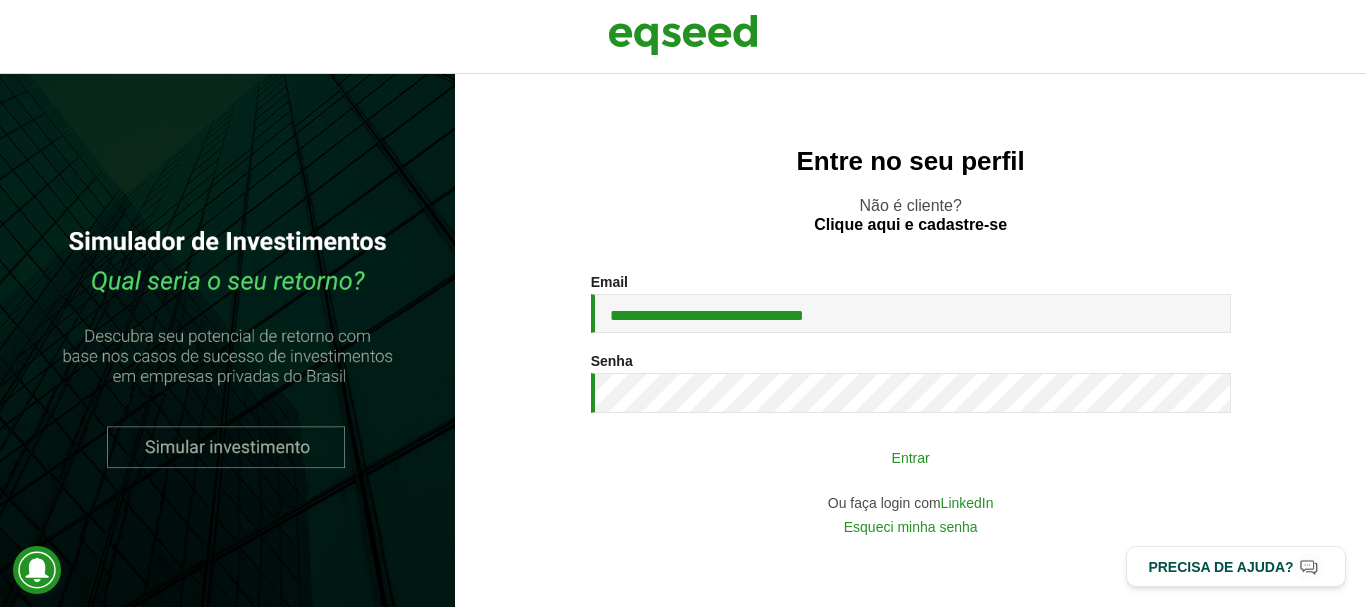 click on "Entrar" at bounding box center [911, 457] 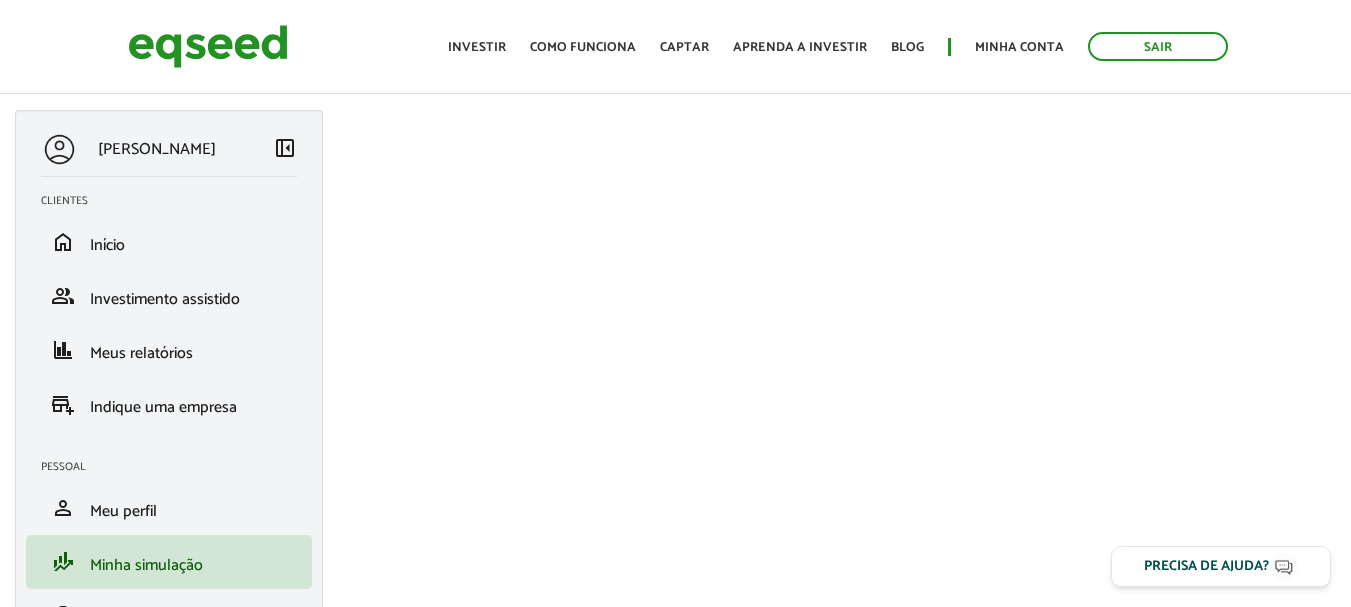 scroll, scrollTop: 0, scrollLeft: 0, axis: both 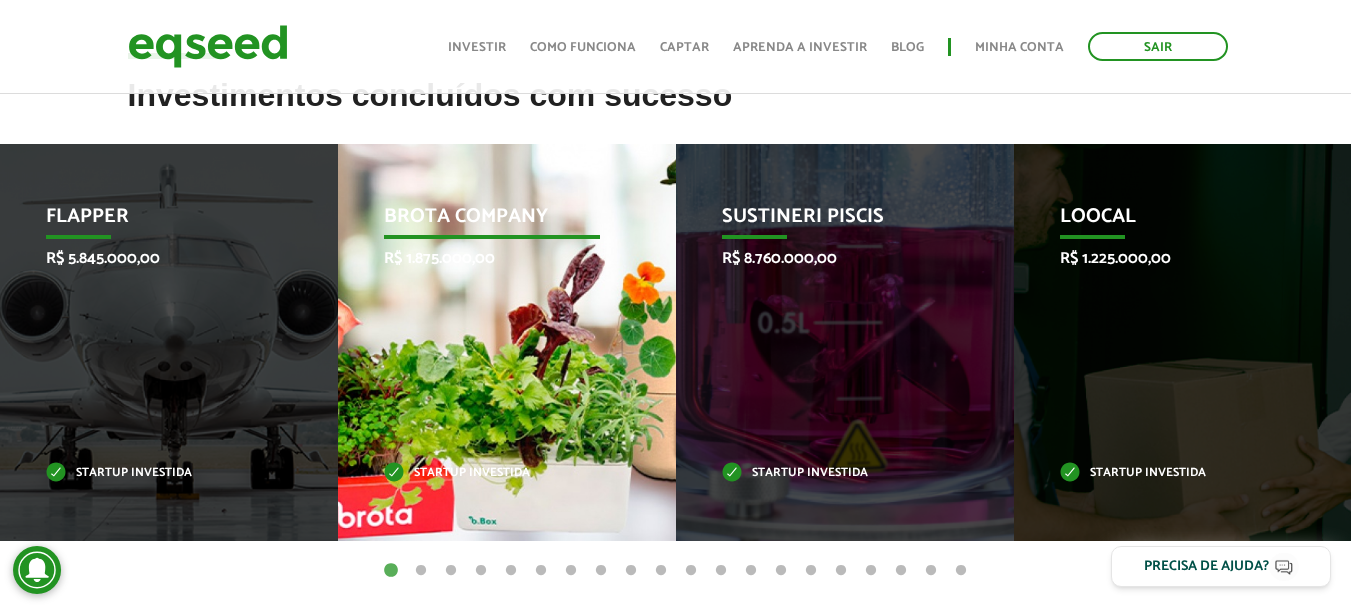 drag, startPoint x: 967, startPoint y: 375, endPoint x: 394, endPoint y: 411, distance: 574.12976 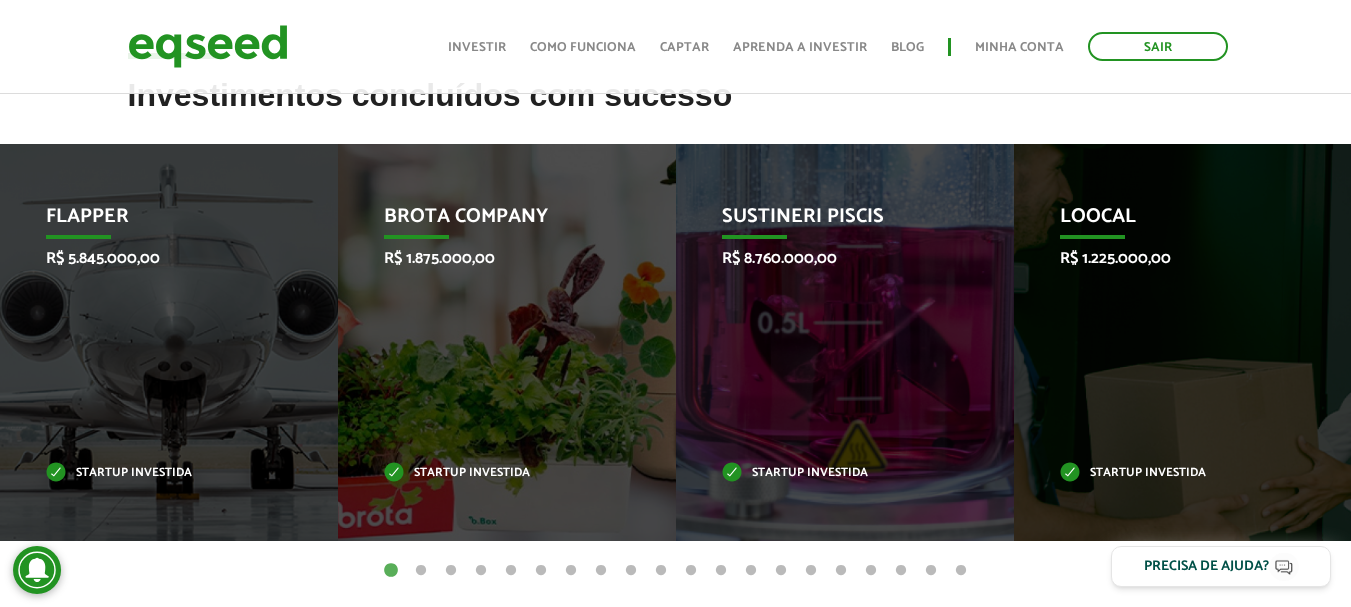 click on "20" at bounding box center [961, 571] 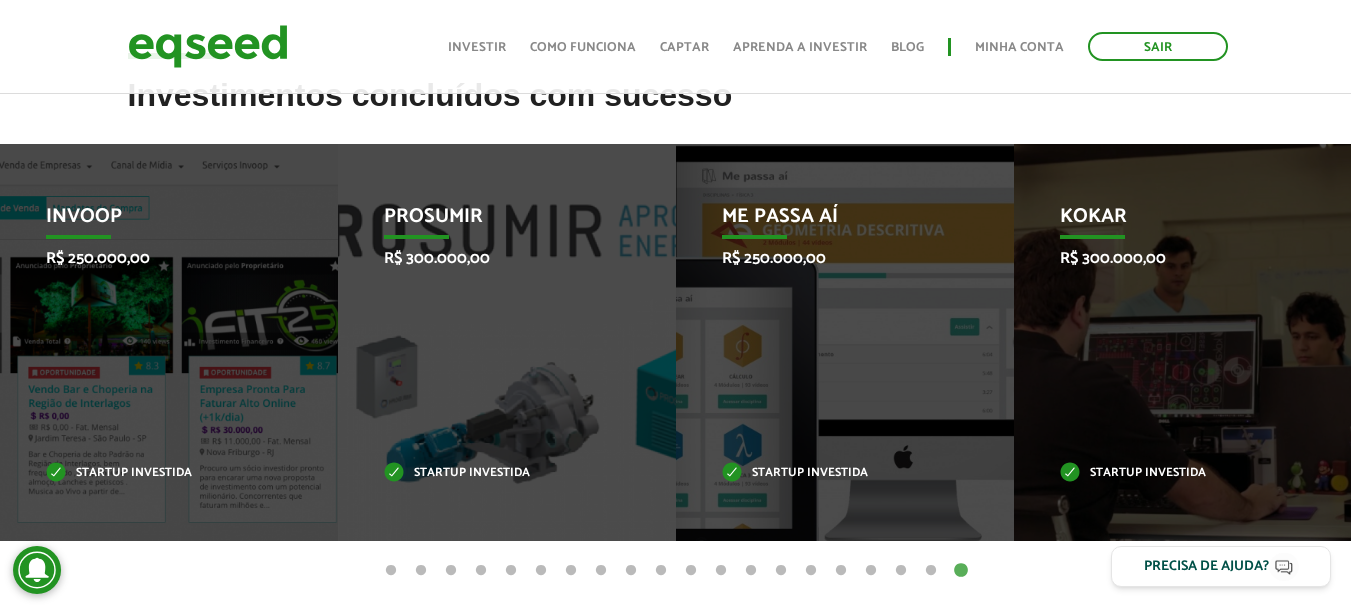 click on "19" at bounding box center (931, 571) 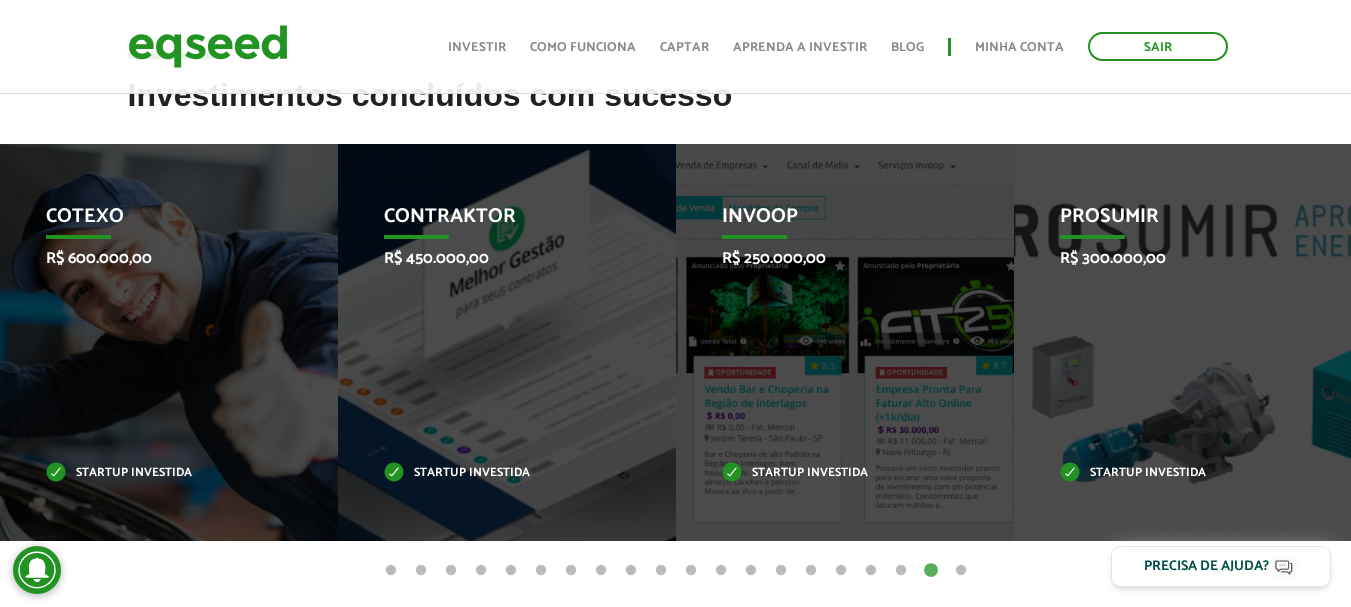 click on "18" at bounding box center [901, 571] 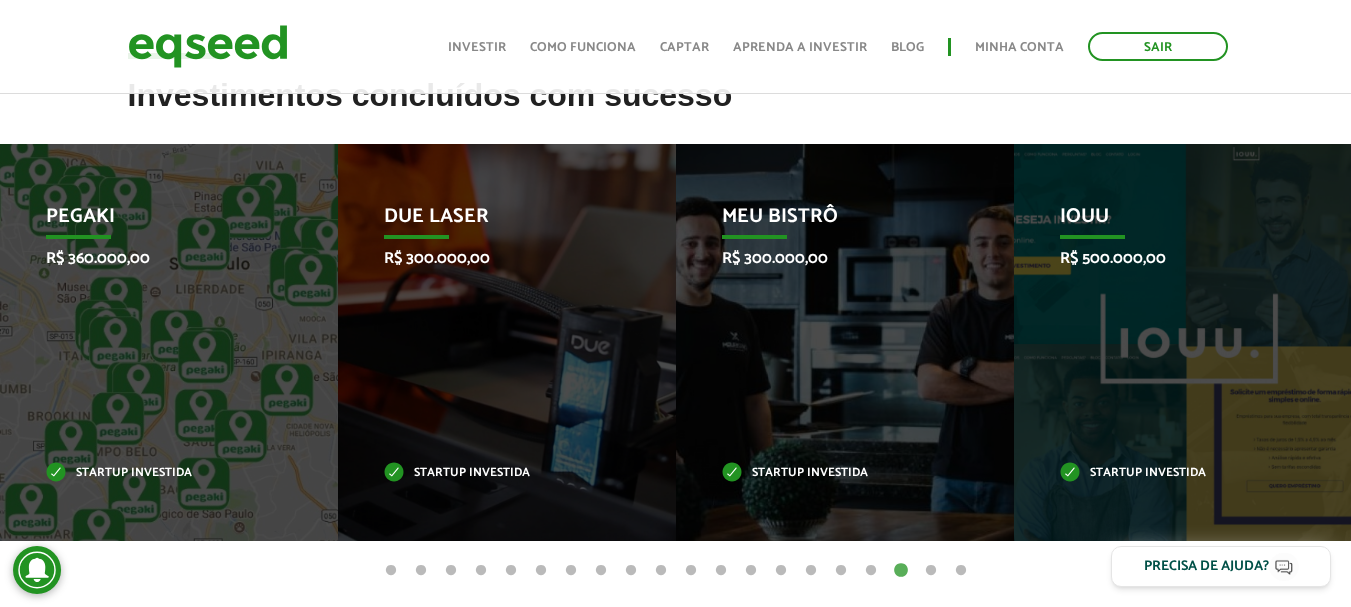 click on "17" at bounding box center [871, 571] 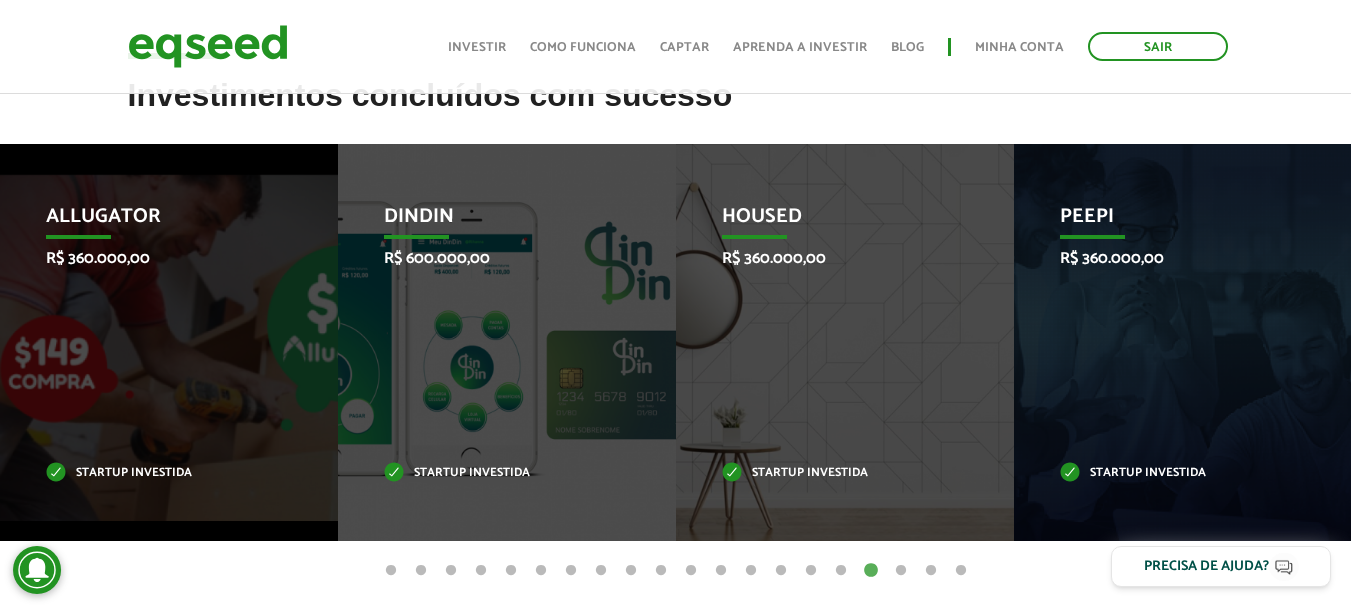 click on "16" at bounding box center (841, 571) 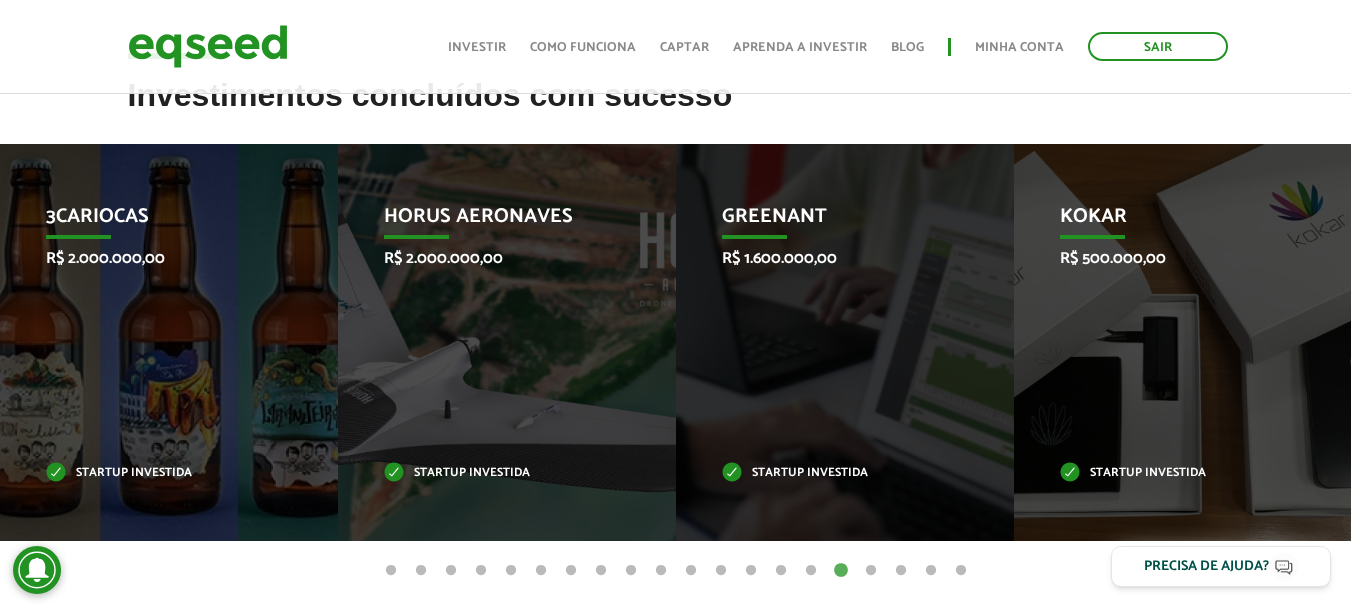 click on "15" at bounding box center [811, 571] 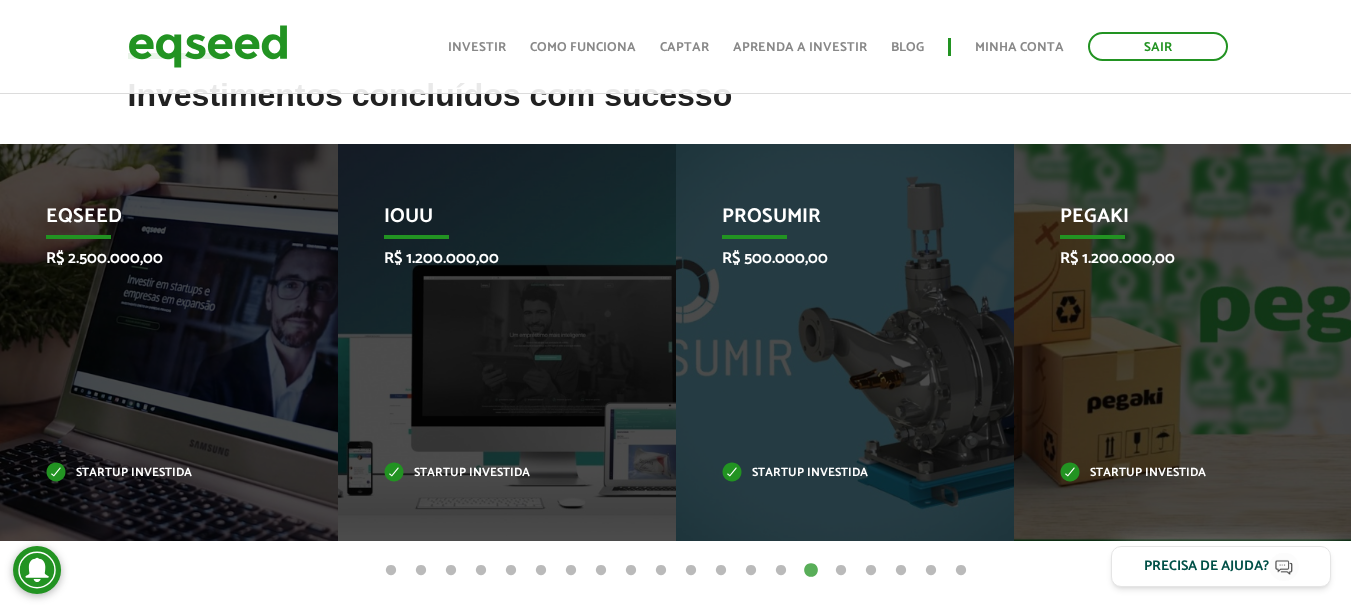click on "14" at bounding box center [781, 571] 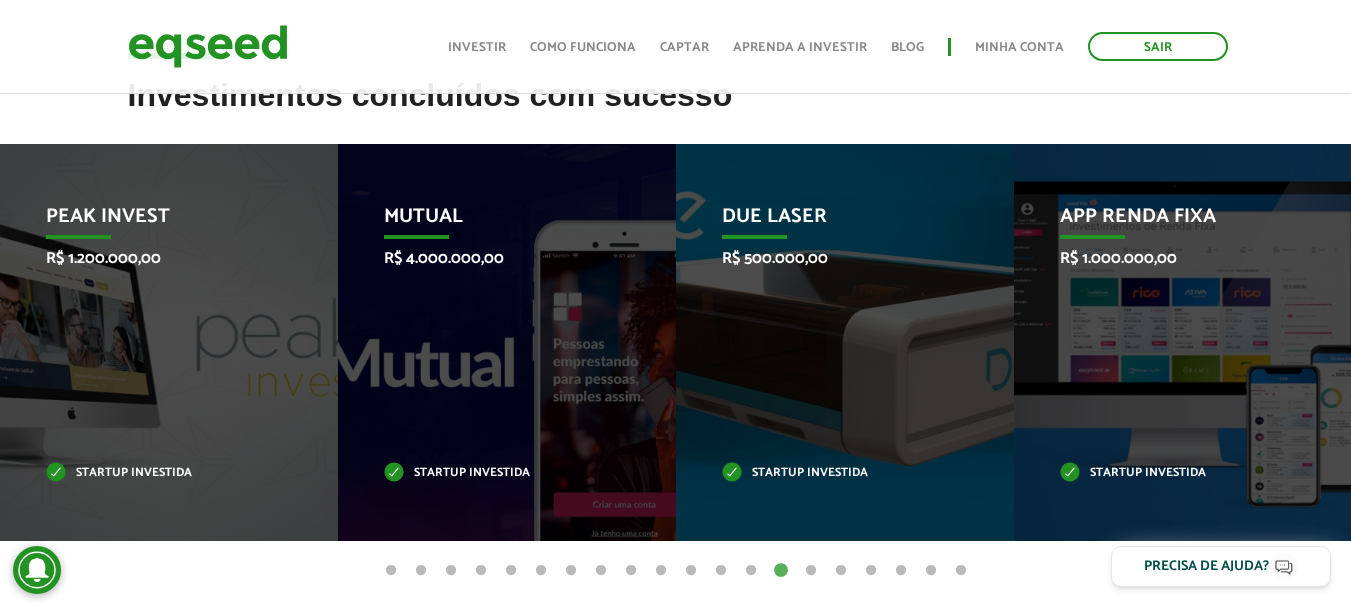 click on "13" at bounding box center (751, 571) 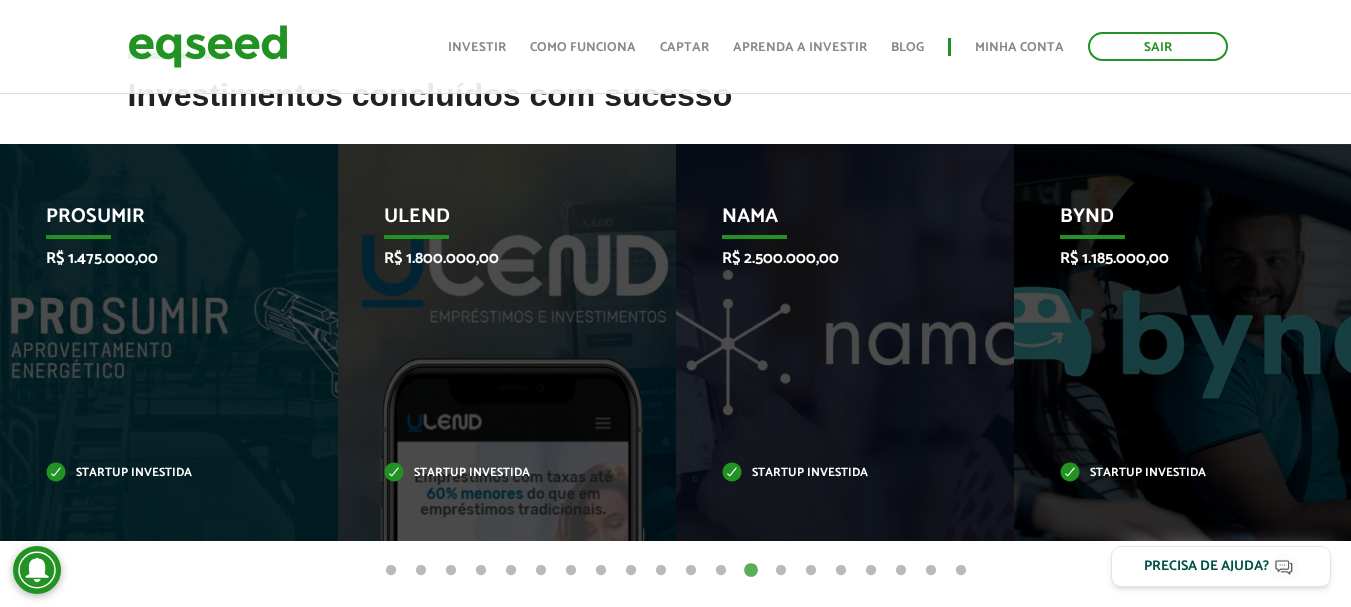 click on "12" at bounding box center (721, 571) 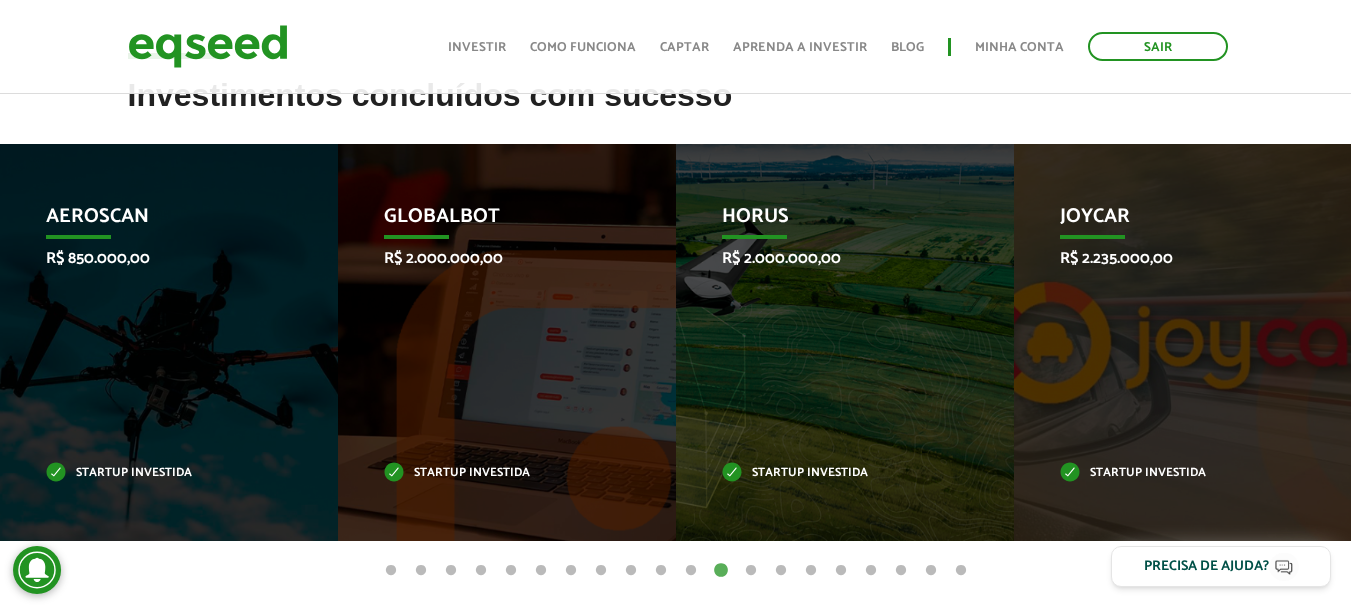 click on "11" at bounding box center [691, 571] 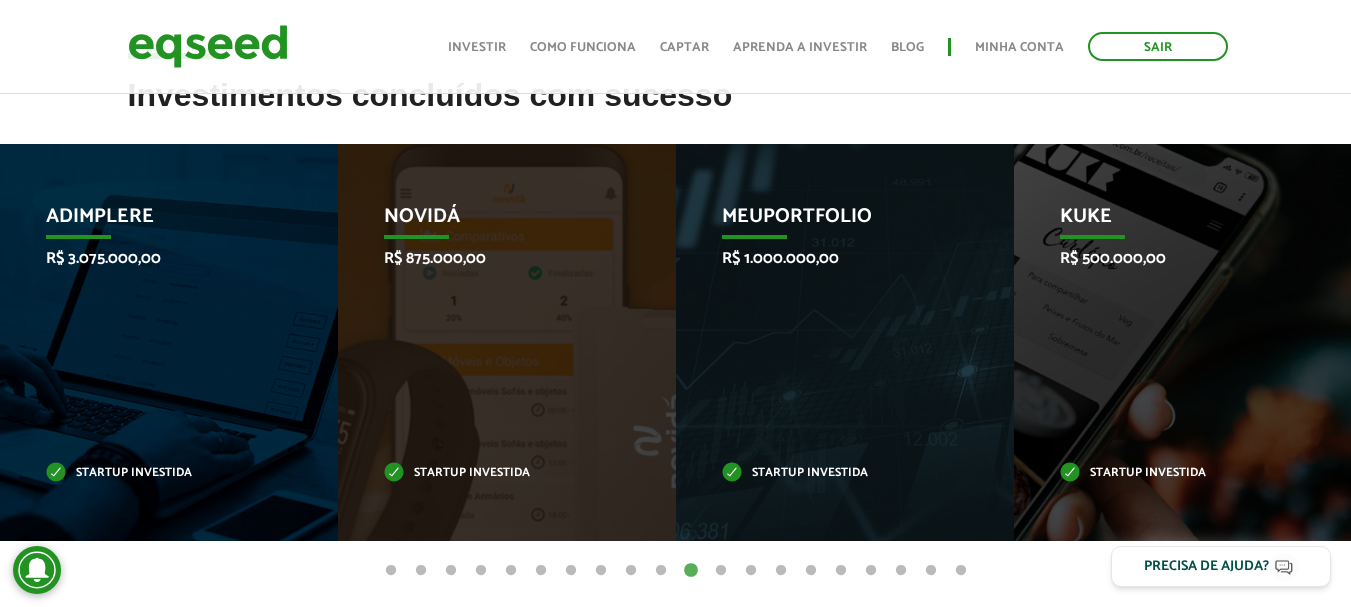 click on "10" at bounding box center (661, 571) 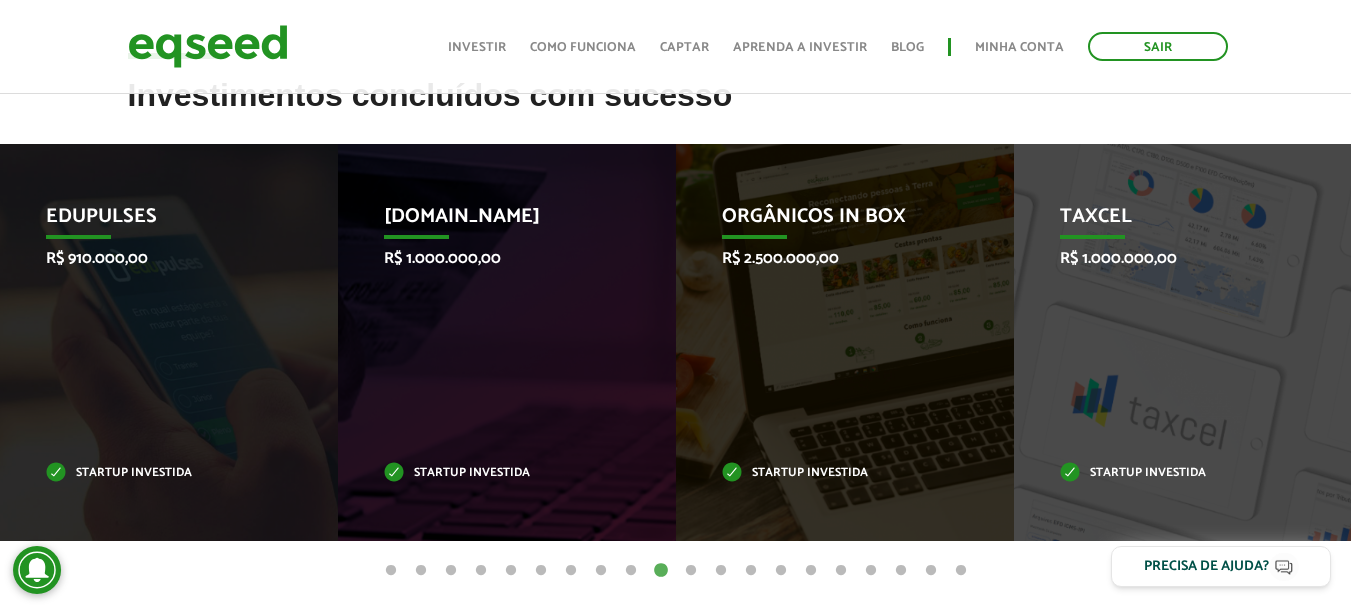click on "9" at bounding box center [631, 571] 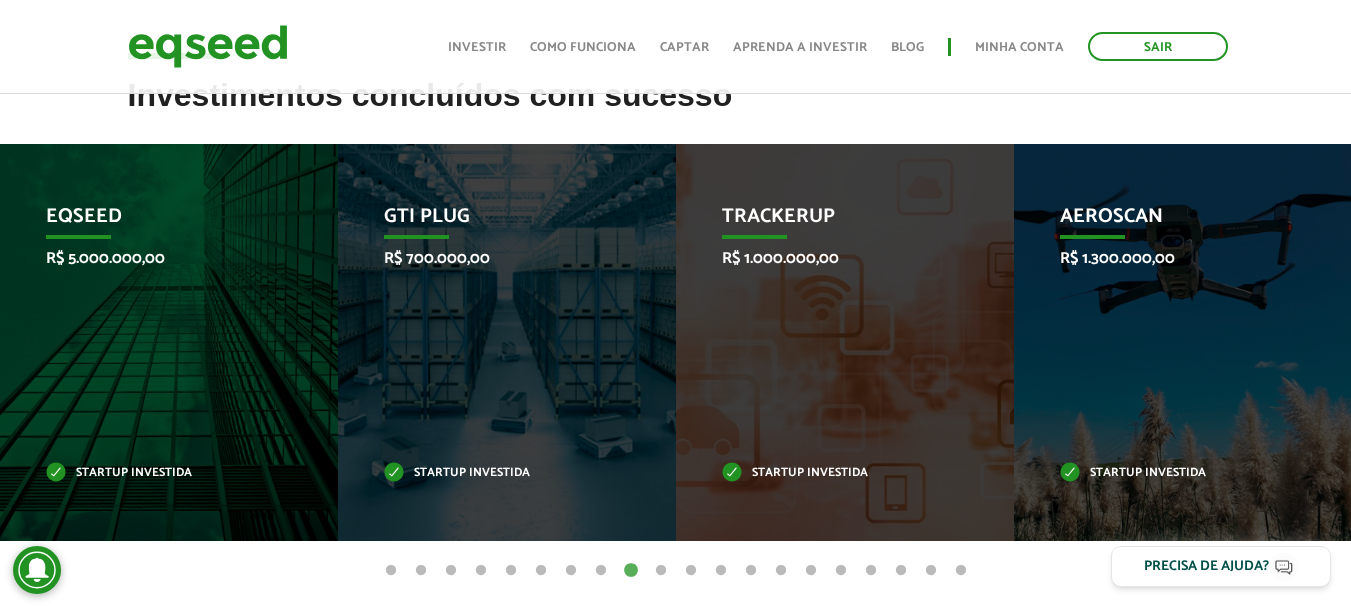 click on "8" at bounding box center (601, 571) 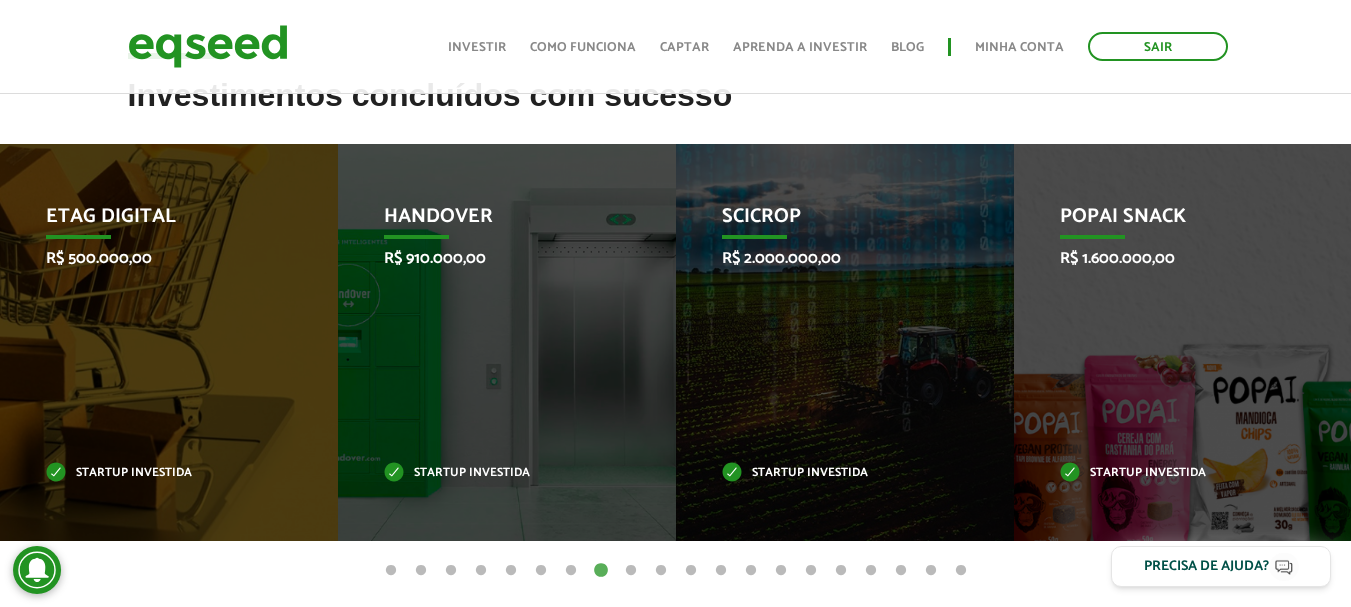 click on "7" at bounding box center (571, 571) 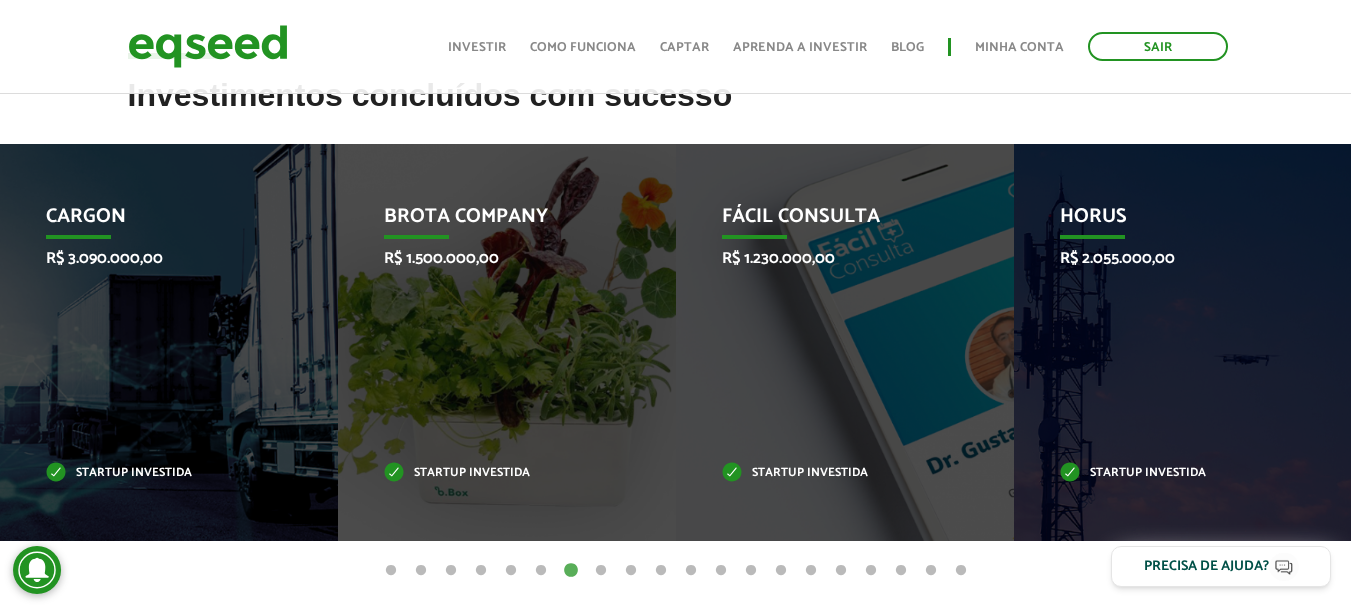 click on "6" at bounding box center (541, 571) 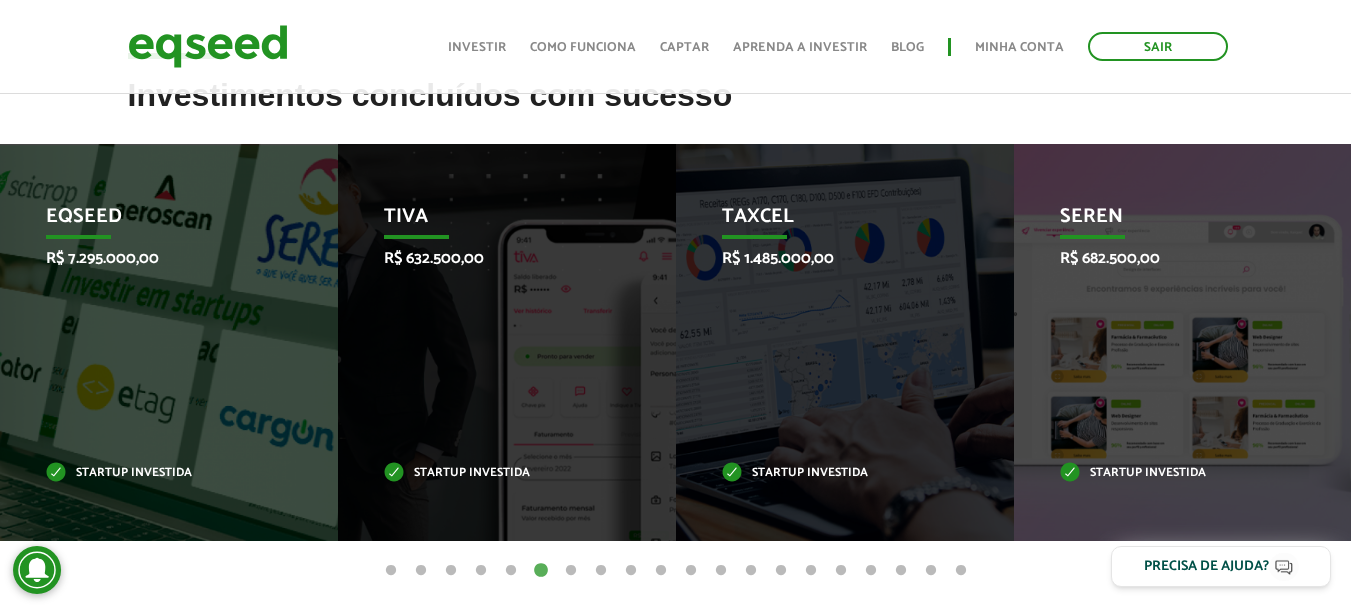click on "5" at bounding box center [511, 571] 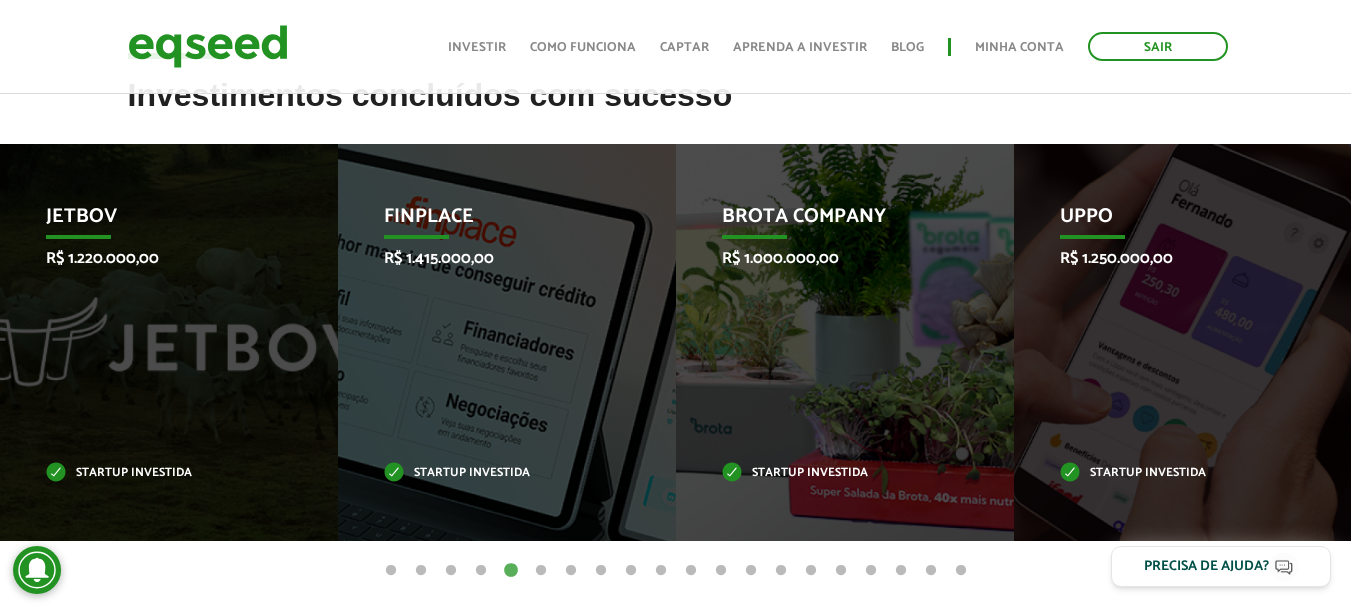 click on "4" at bounding box center [481, 571] 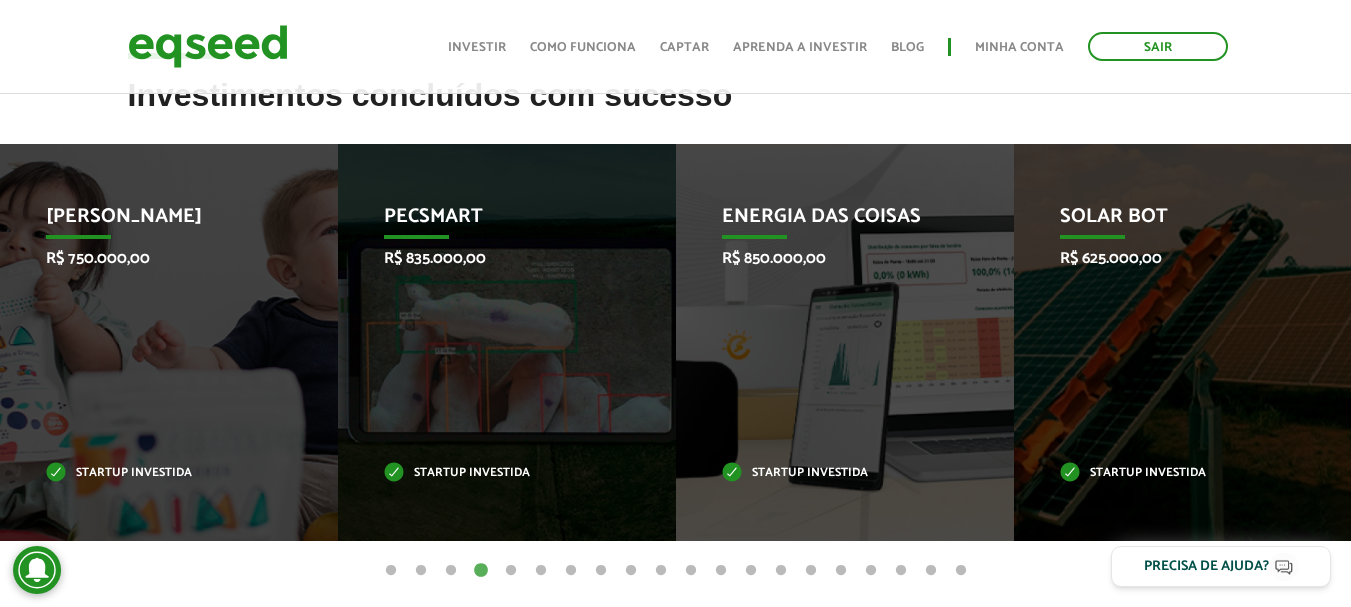 click on "3" at bounding box center [451, 571] 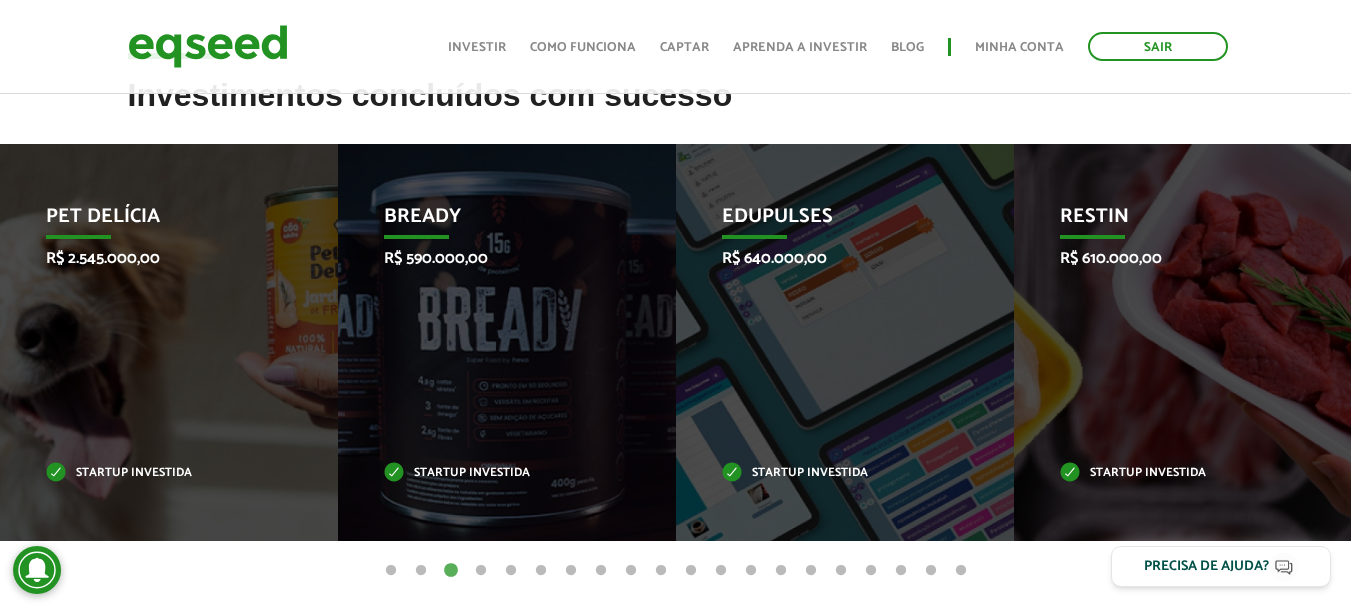 click on "1 2 3 4 5 6 7 8 9 10 11 12 13 14 15 16 17 18 19 20" at bounding box center (675, 570) 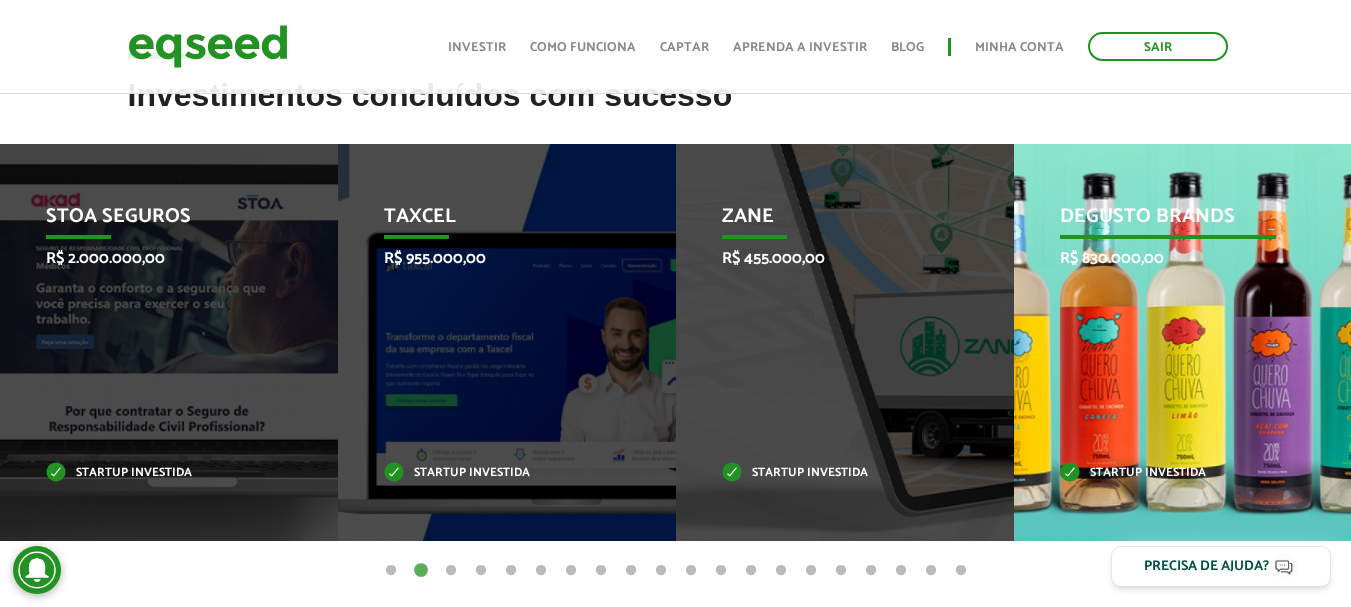 click on "R$ 830.000,00" at bounding box center [1168, 258] 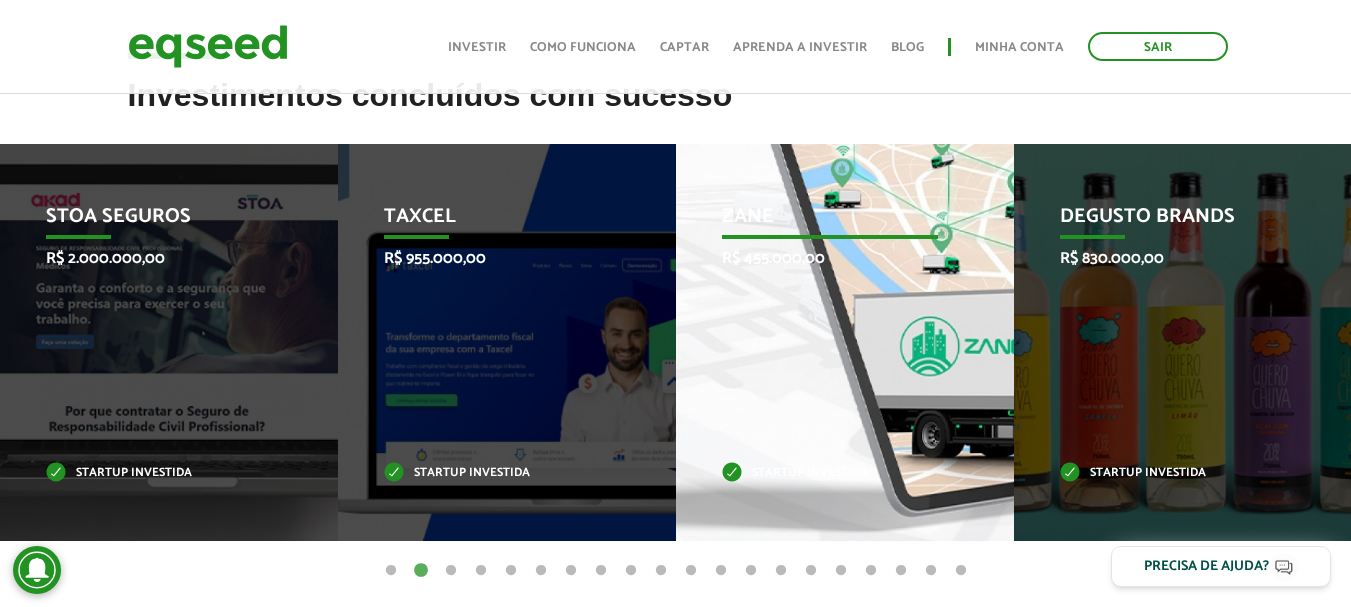 click on "Zane
R$ 455.000,00
Startup investida" at bounding box center (830, 342) 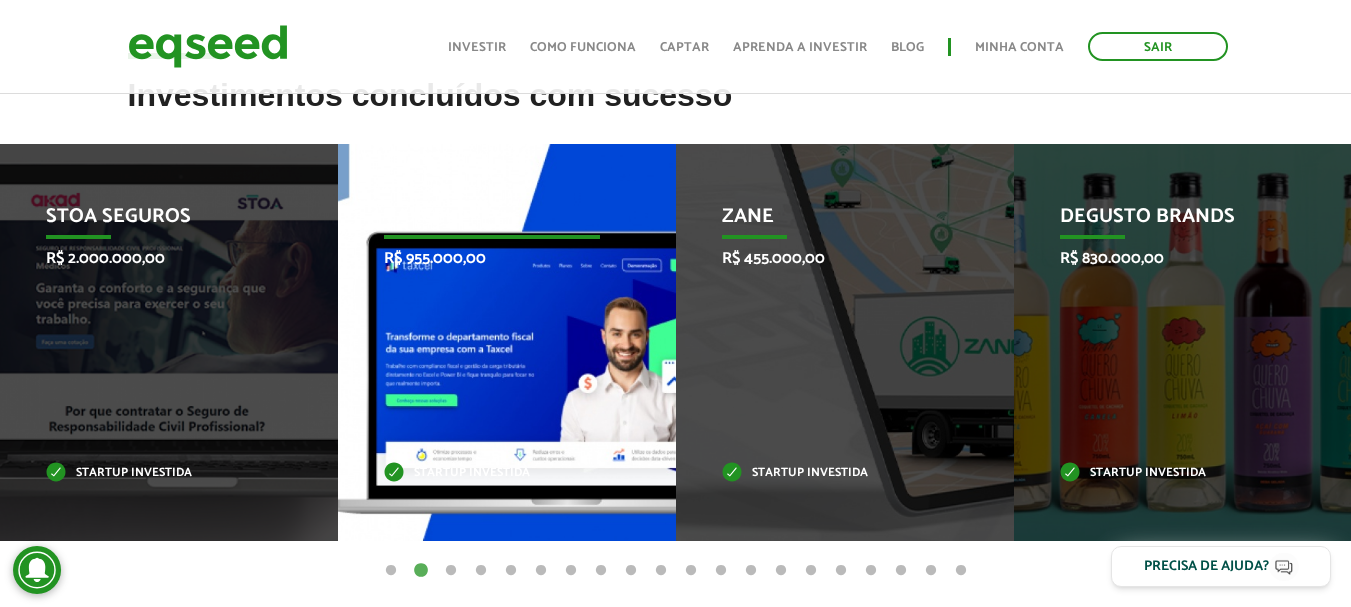 click on "Taxcel
R$ 955.000,00
Startup investida" at bounding box center (492, 342) 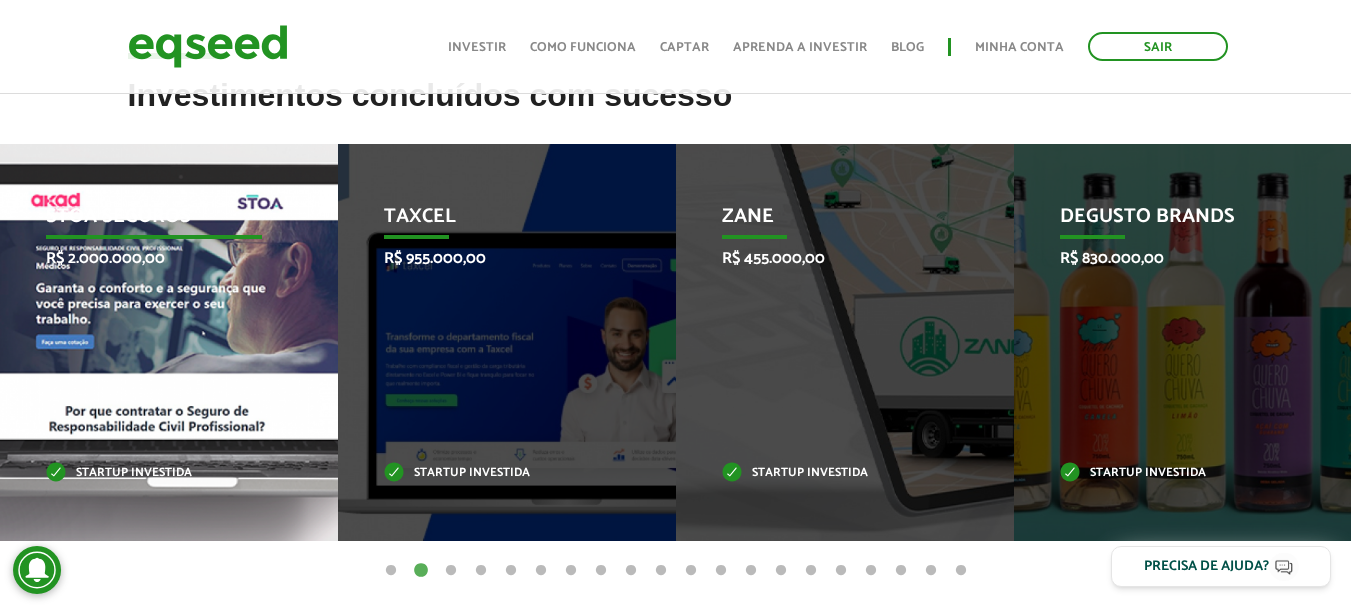click on "STOA Seguros
R$ 2.000.000,00
Startup investida" at bounding box center [154, 342] 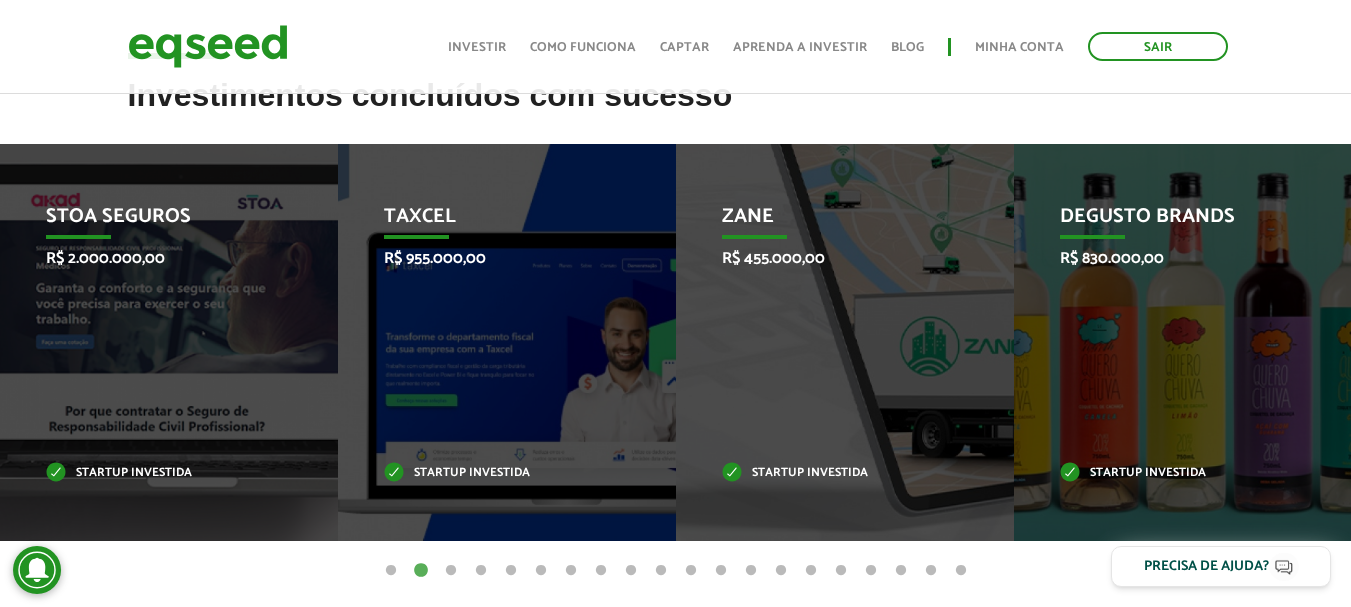 click on "1" at bounding box center [391, 571] 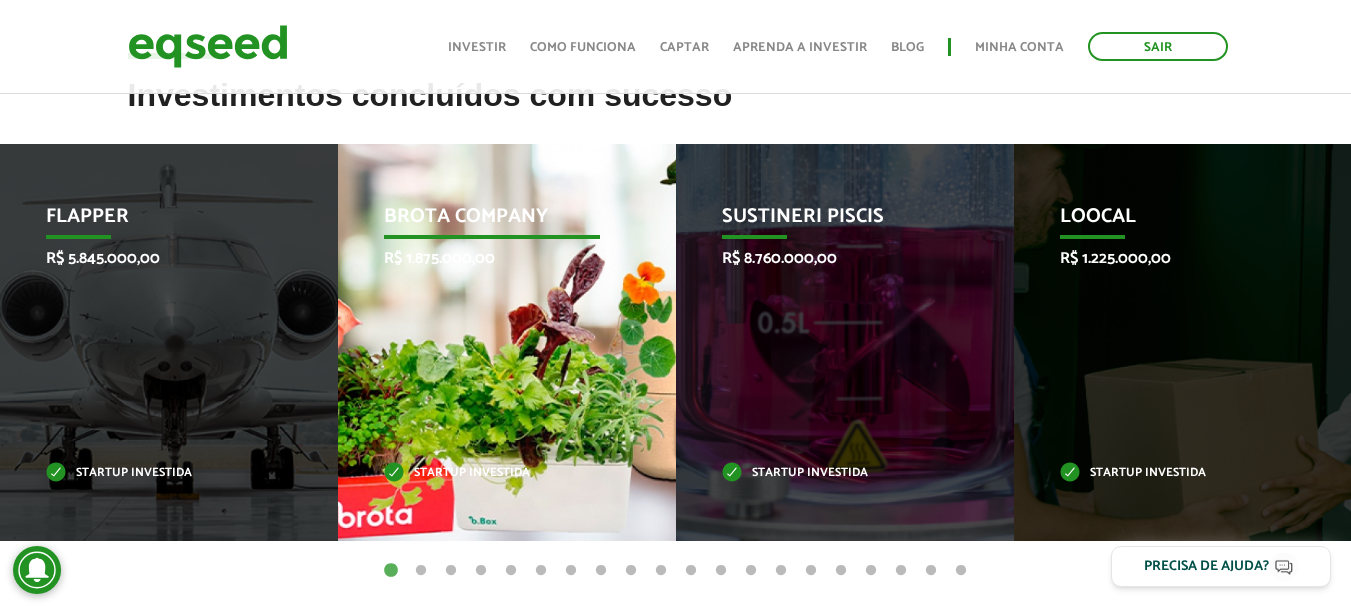 click on "R$ 1.875.000,00" at bounding box center (492, 258) 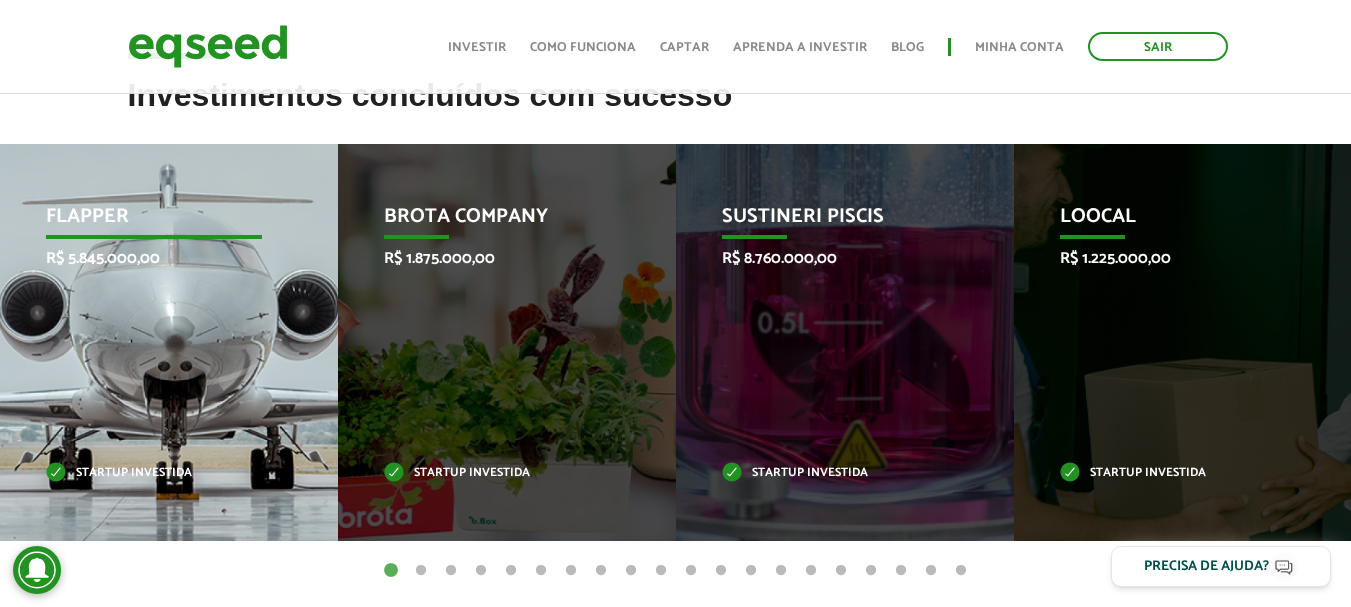 click on "Flapper
R$ 5.845.000,00
Startup investida" at bounding box center (154, 342) 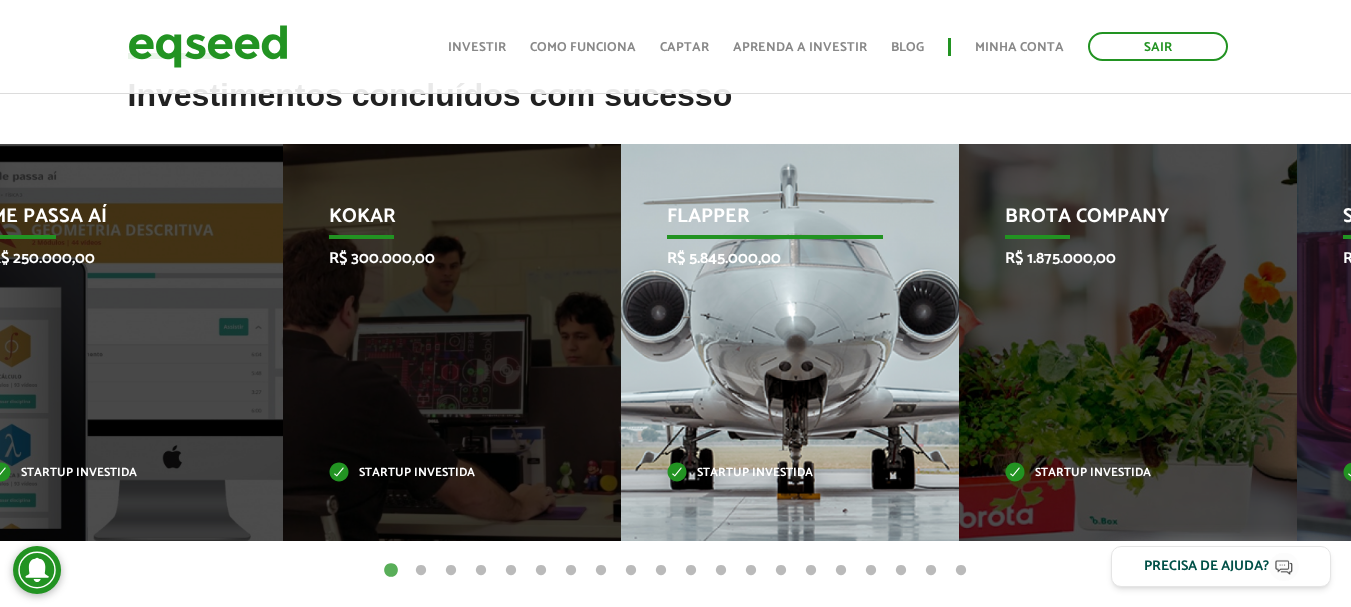 drag, startPoint x: 215, startPoint y: 349, endPoint x: 868, endPoint y: 312, distance: 654.0474 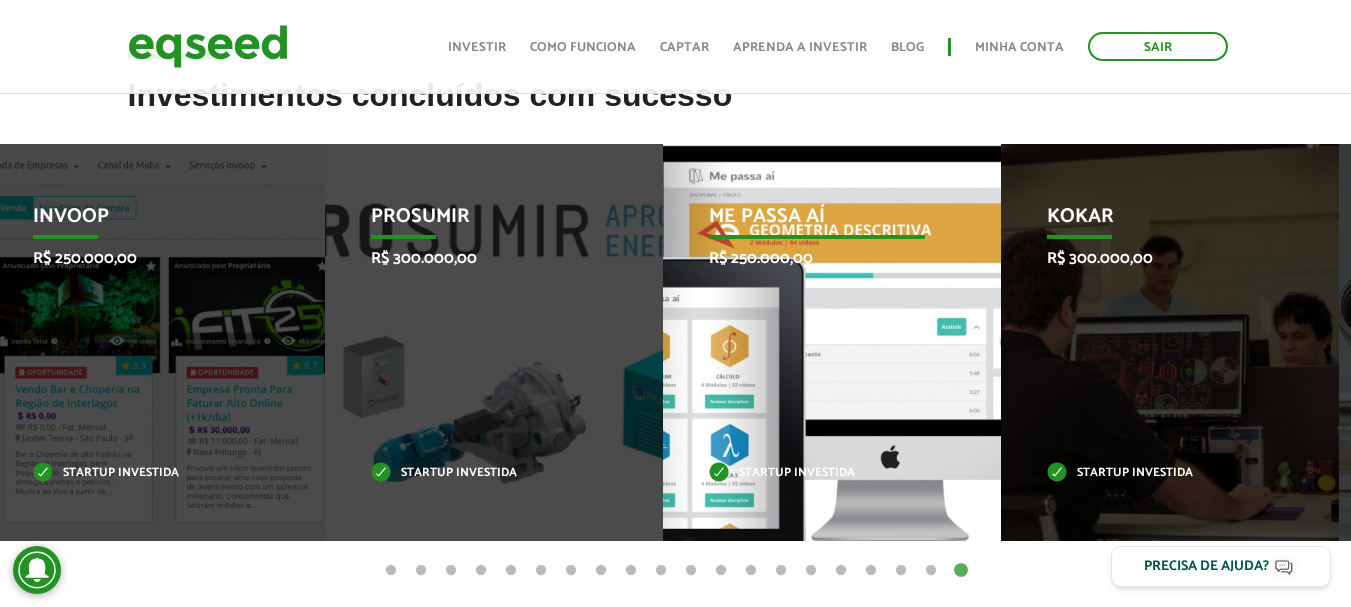 drag, startPoint x: 829, startPoint y: 321, endPoint x: 294, endPoint y: 359, distance: 536.34784 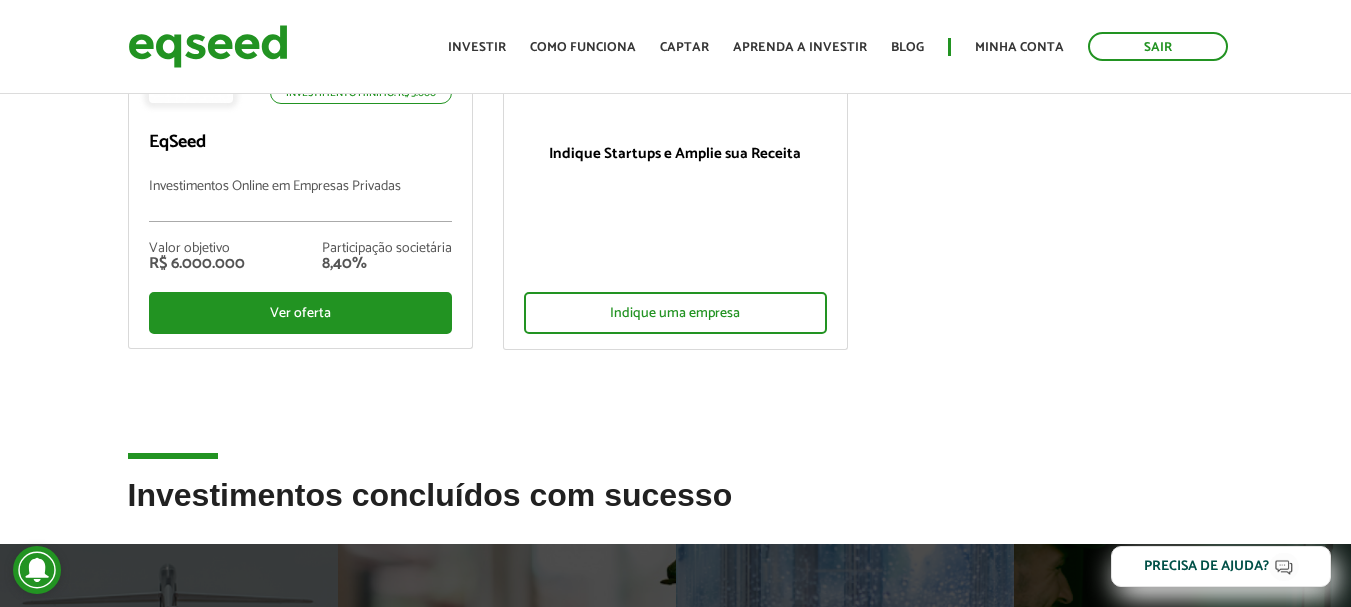 scroll, scrollTop: 0, scrollLeft: 0, axis: both 